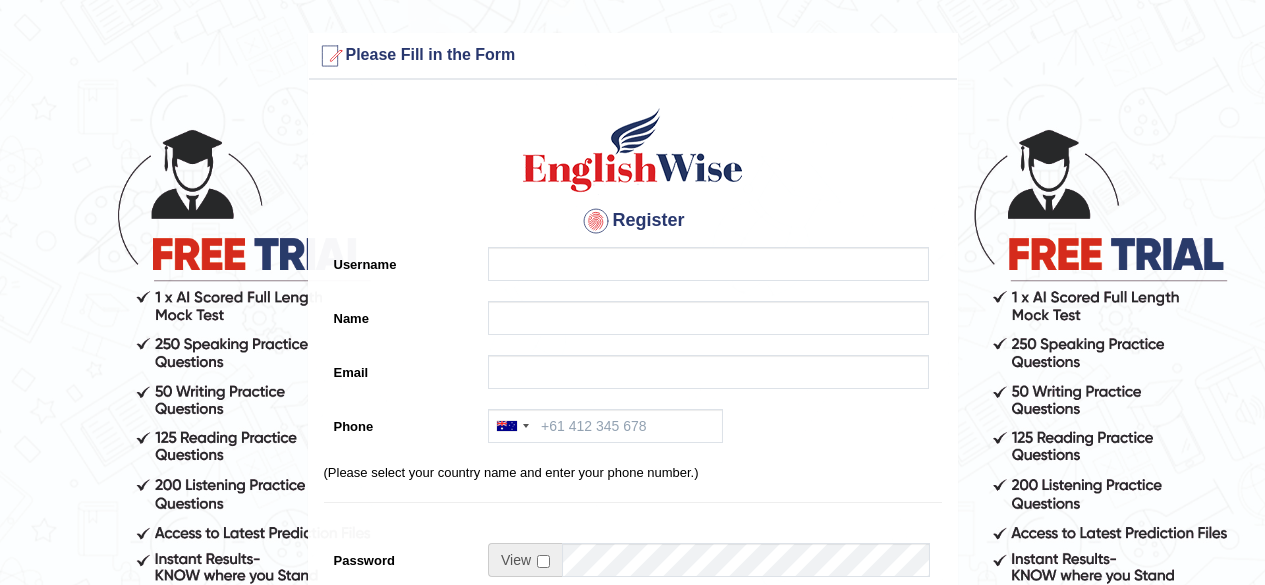 scroll, scrollTop: 0, scrollLeft: 0, axis: both 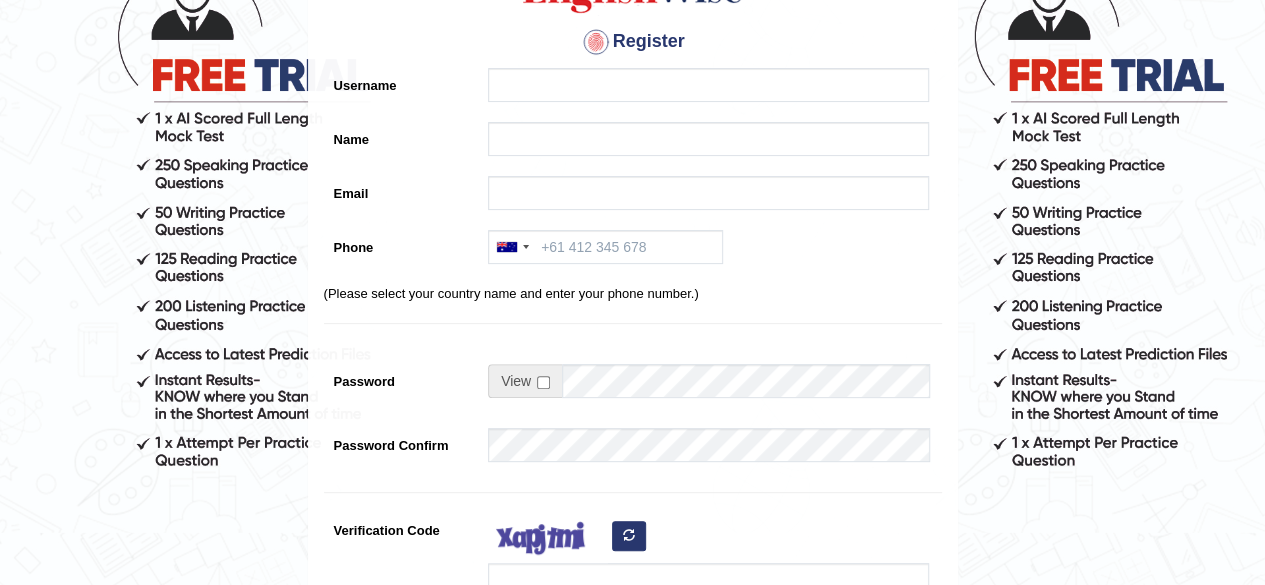 click on "Register
Username
Name
Email
Phone
Australia +61 India (भारत) +91 New Zealand +64 United States +1 Canada +1 United Arab Emirates (‫الإمارات العربية المتحدة‬‎) +971 Saudi Arabia (‫المملكة العربية السعودية‬‎) +966 Bahrain (‫البحرين‬‎) +973 Afghanistan (‫افغانستان‬‎) +93 Albania (Shqipëri) +355 Algeria (‫الجزائر‬‎) +213 American Samoa +1 Andorra +376 Angola +244 Anguilla +1 Antigua and Barbuda +1 Argentina +54 Armenia (Հայաստան) +374 Aruba +297 Australia +61 Austria (Österreich) +43 Azerbaijan (Azərbaycan) +994 Bahamas +1 Bahrain (‫البحرين‬‎) +973 Bangladesh (বাংলাদেশ) +880 Barbados +1 Belarus (Беларусь) +375 Belgium (België) +32 Belize +501 Benin (Bénin) +229 Bermuda +1 Bhutan (འབྲུག) +975 Bolivia +591 Bosnia and Herzegovina (Босна и Херцеговина) +387 Botswana +267 Brazil (Brasil) +55" at bounding box center [633, 328] 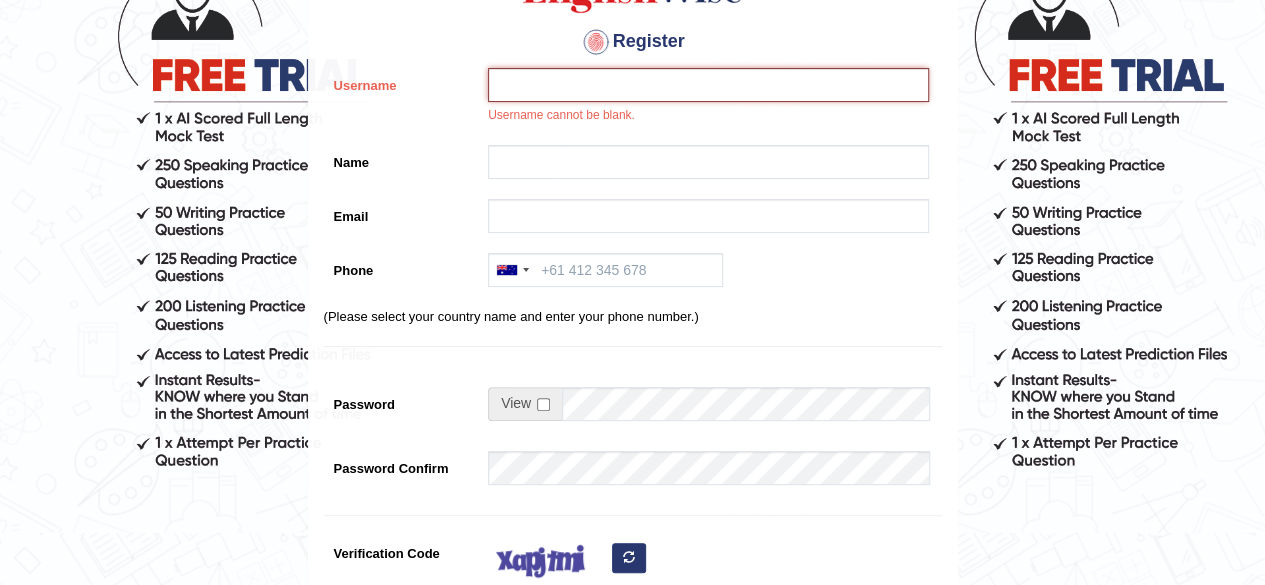 click on "Username" at bounding box center [708, 85] 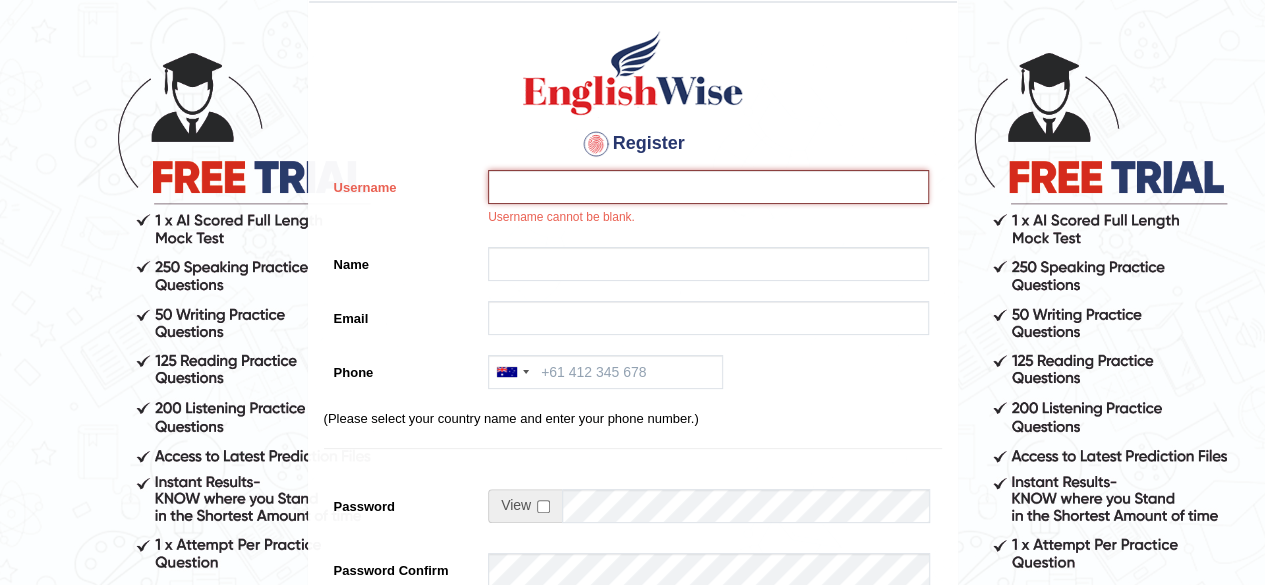 scroll, scrollTop: 79, scrollLeft: 0, axis: vertical 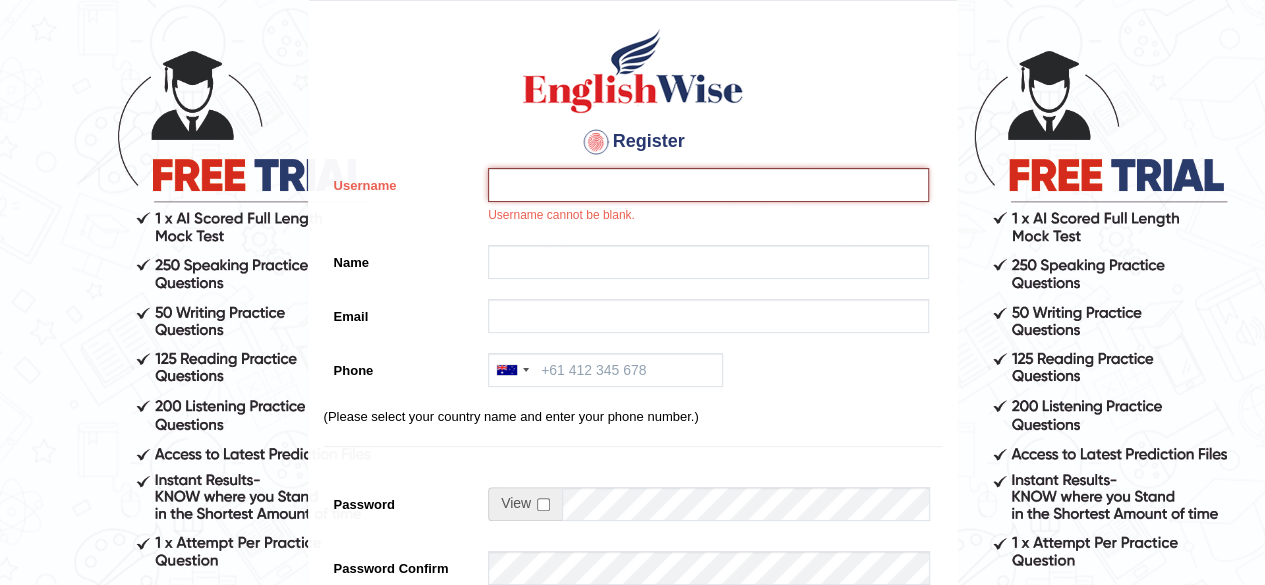 click on "Username" at bounding box center [708, 185] 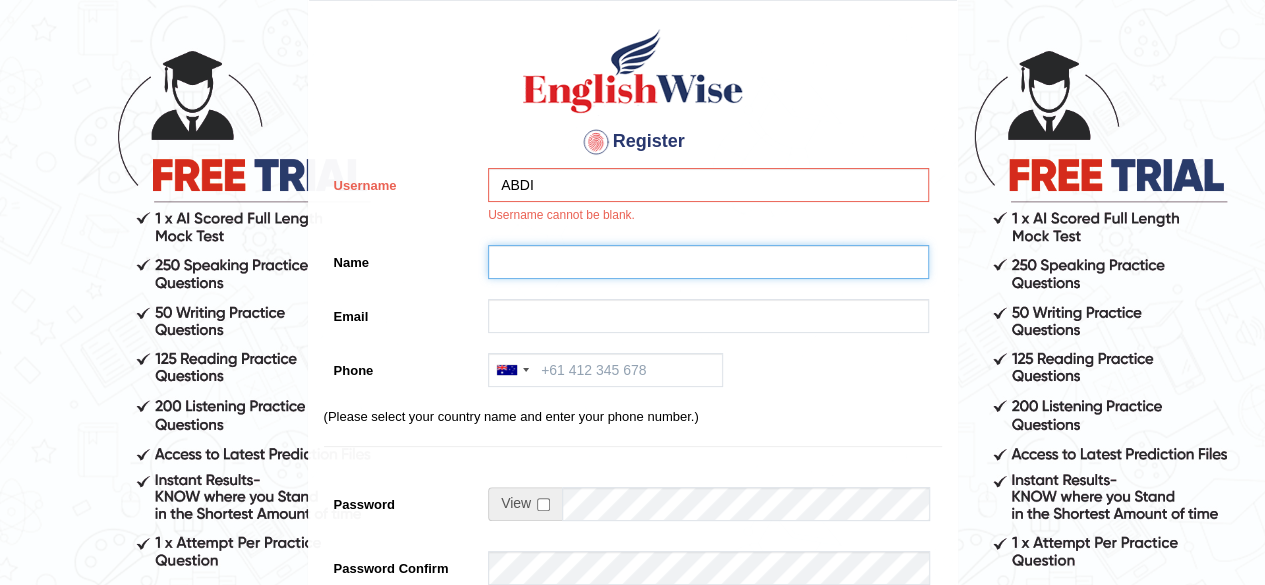 click on "Name" at bounding box center [708, 262] 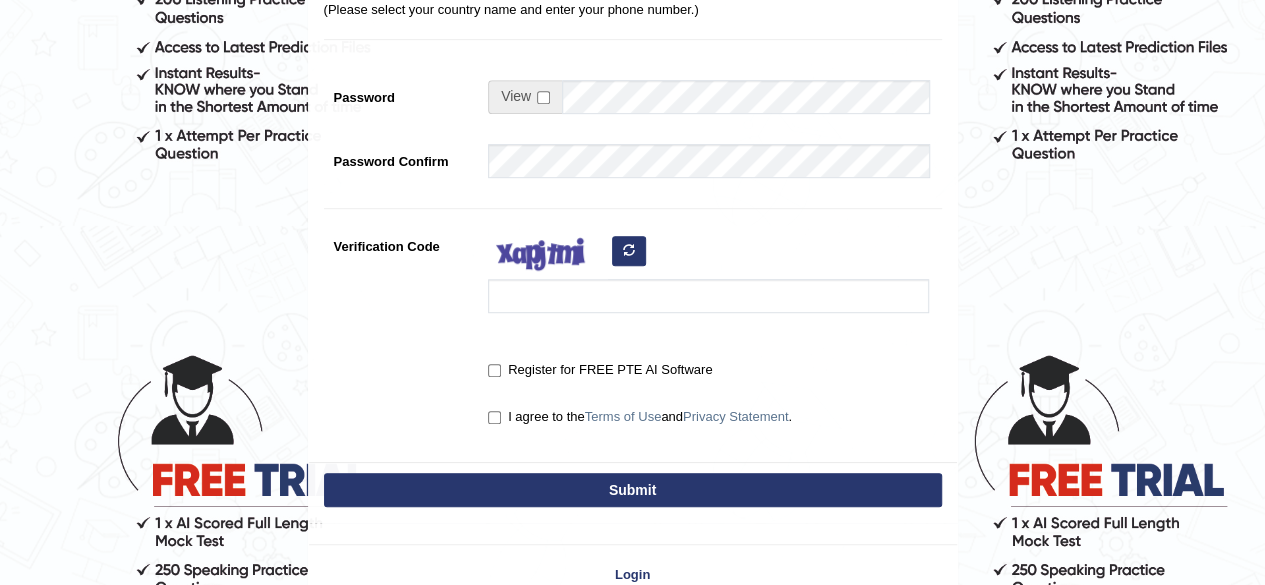 scroll, scrollTop: 0, scrollLeft: 0, axis: both 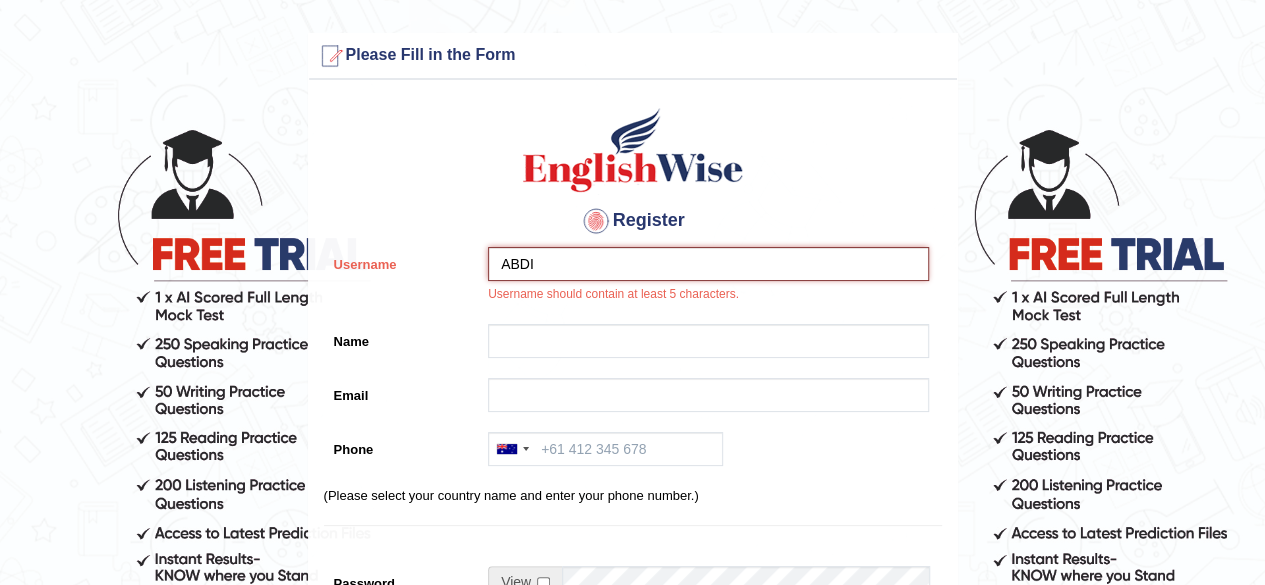 click on "ABDI" at bounding box center [708, 264] 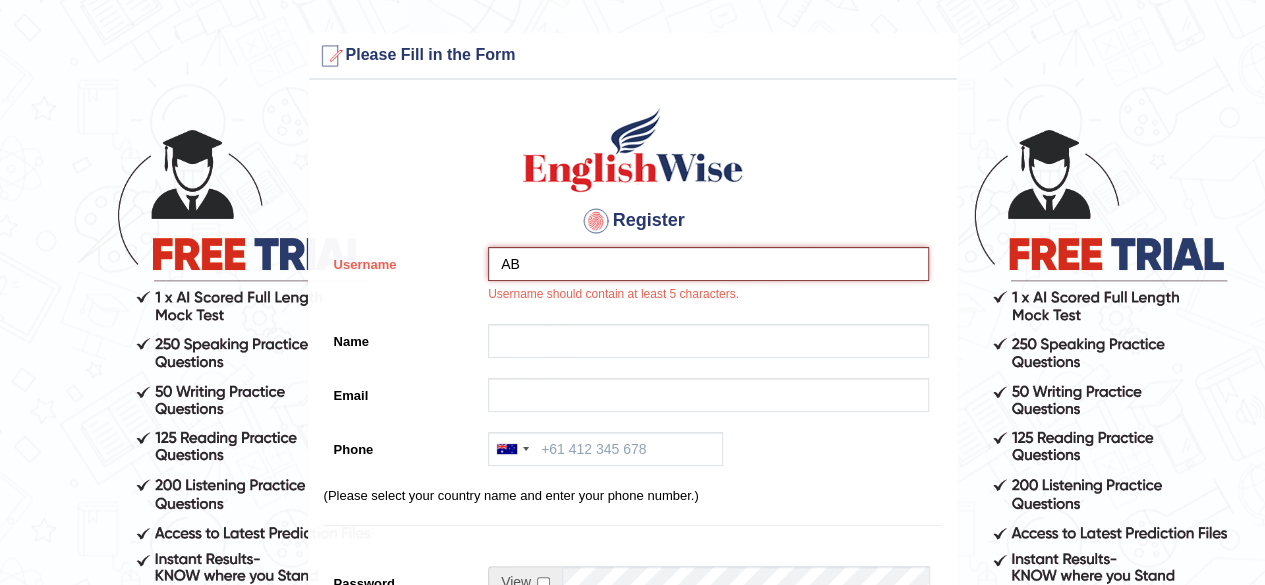 type on "A" 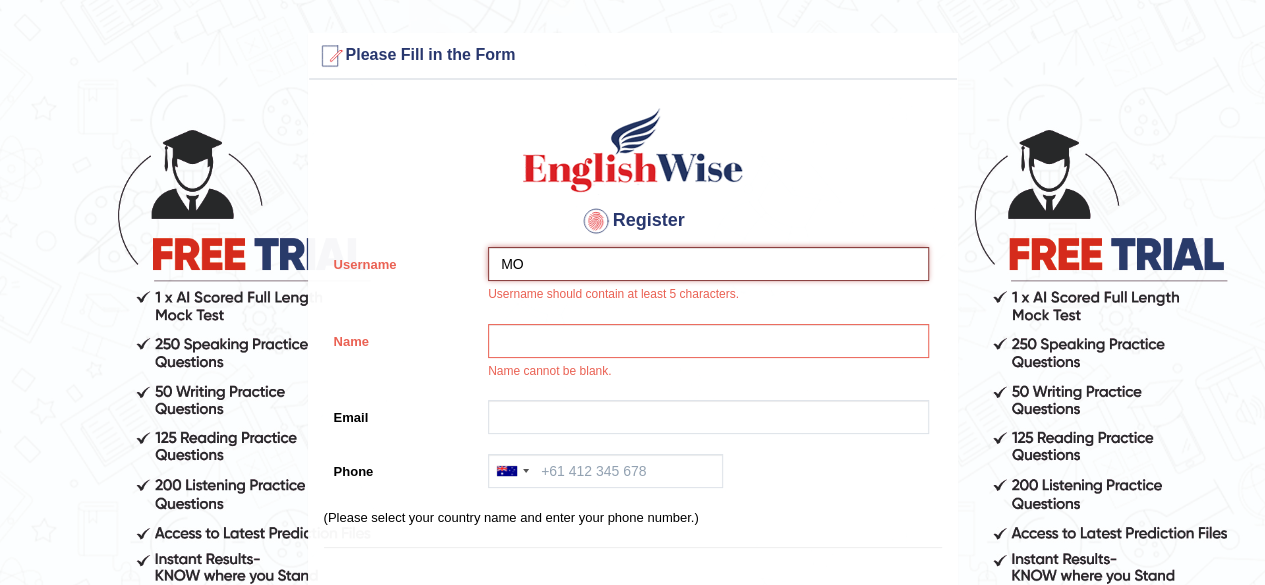 type on "M" 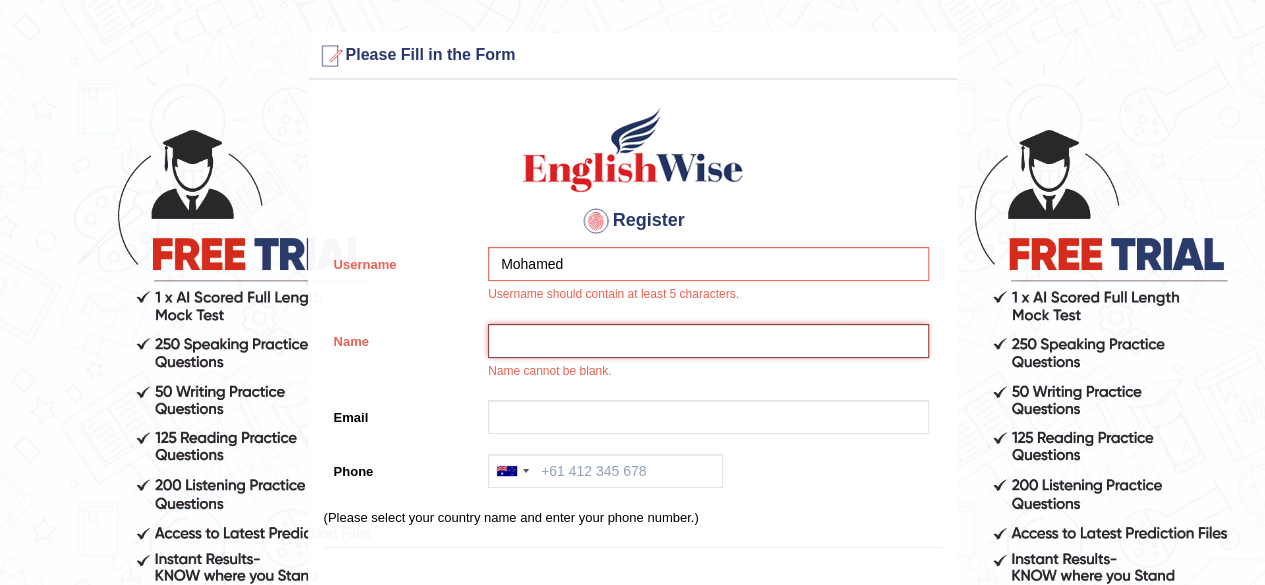 click on "Name" at bounding box center [708, 341] 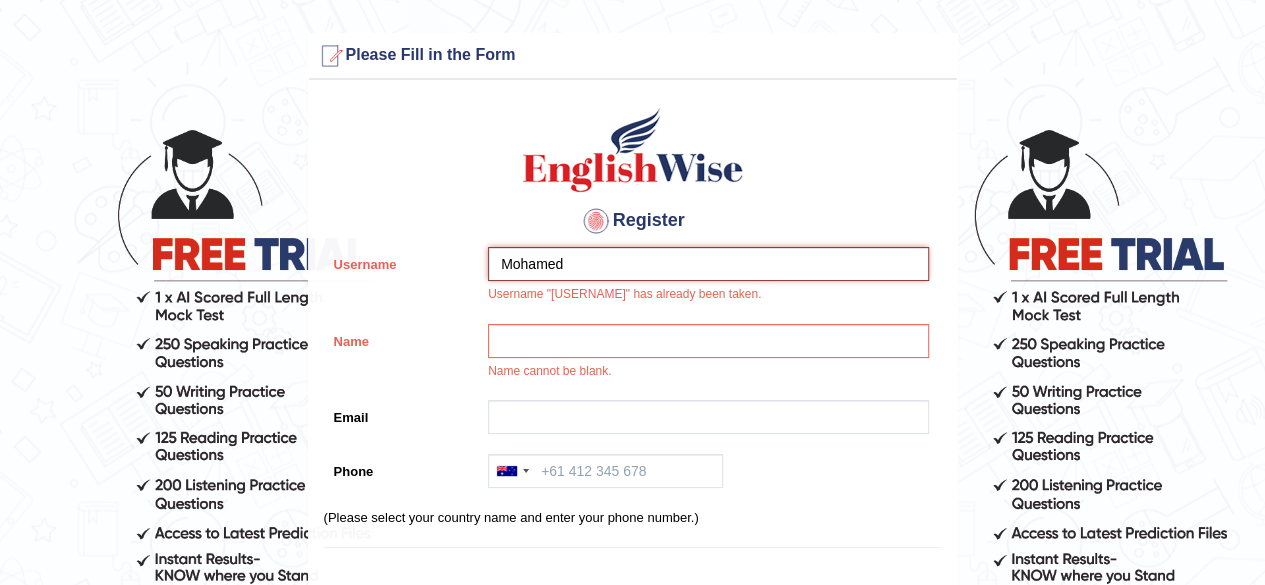 click on "Mohamed" at bounding box center [708, 264] 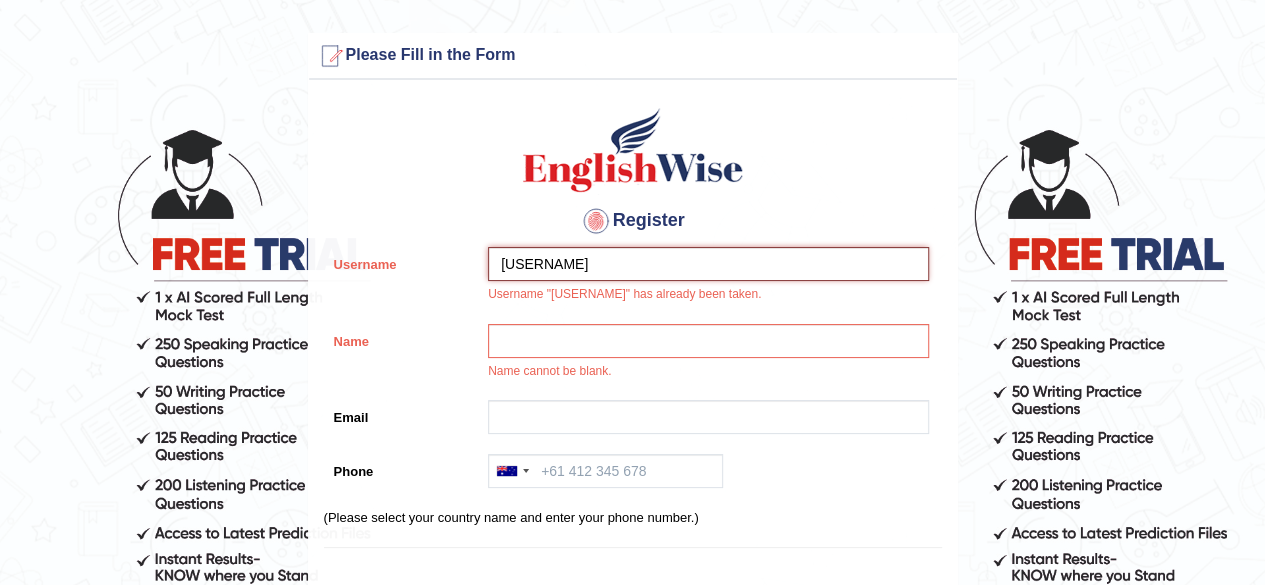 type on "[USERNAME]" 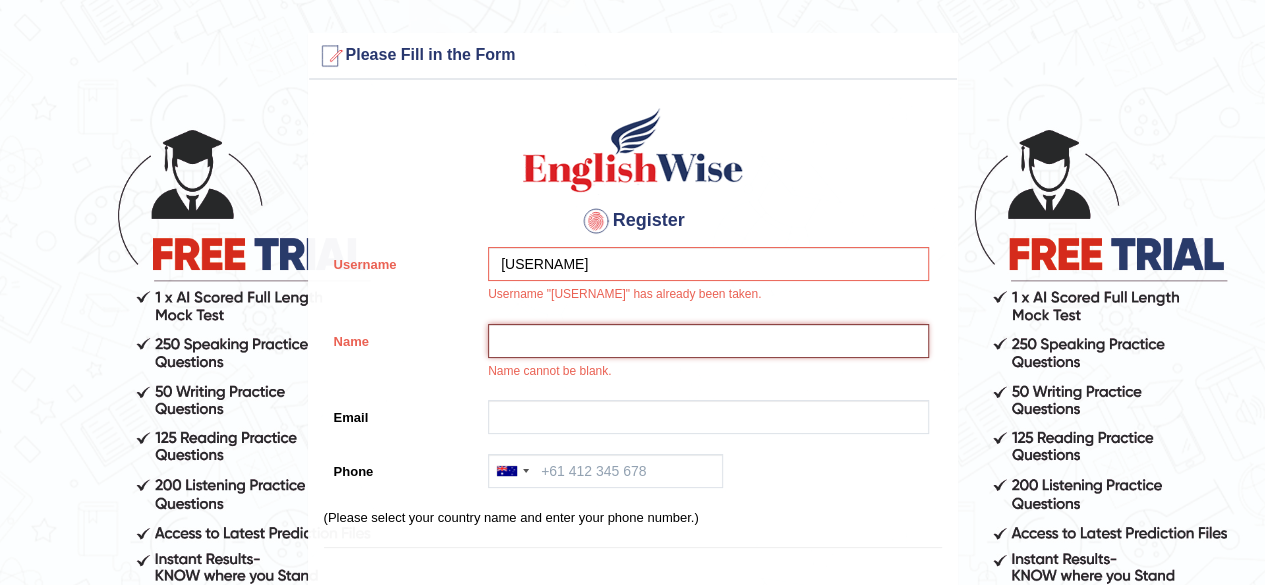 click on "Name" at bounding box center (708, 341) 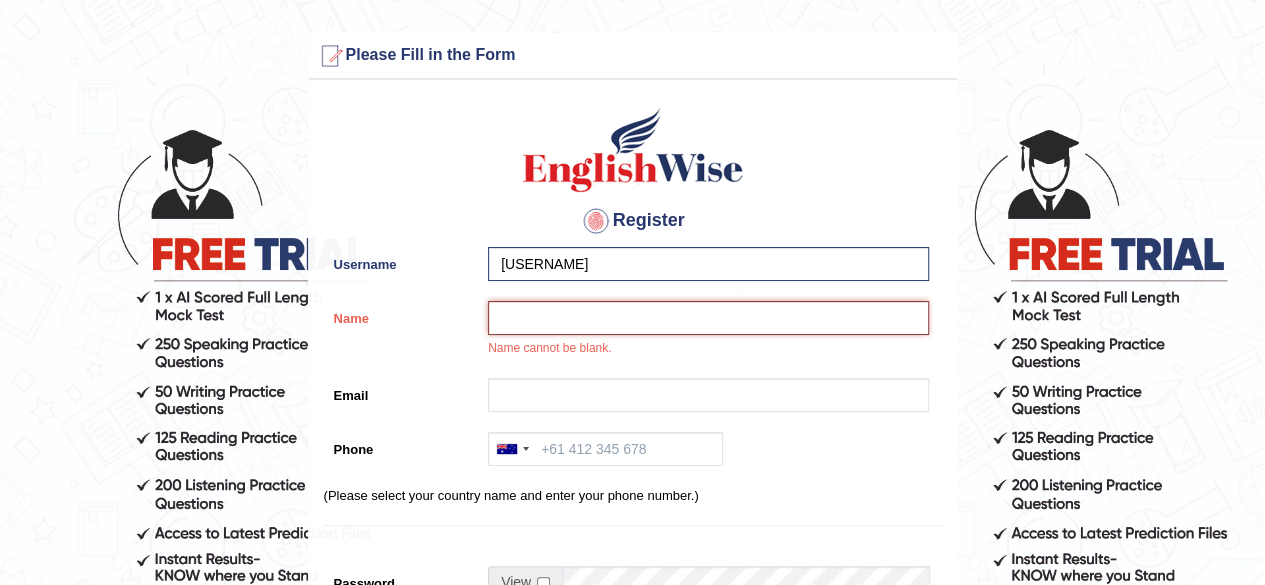 click on "Name" at bounding box center [708, 318] 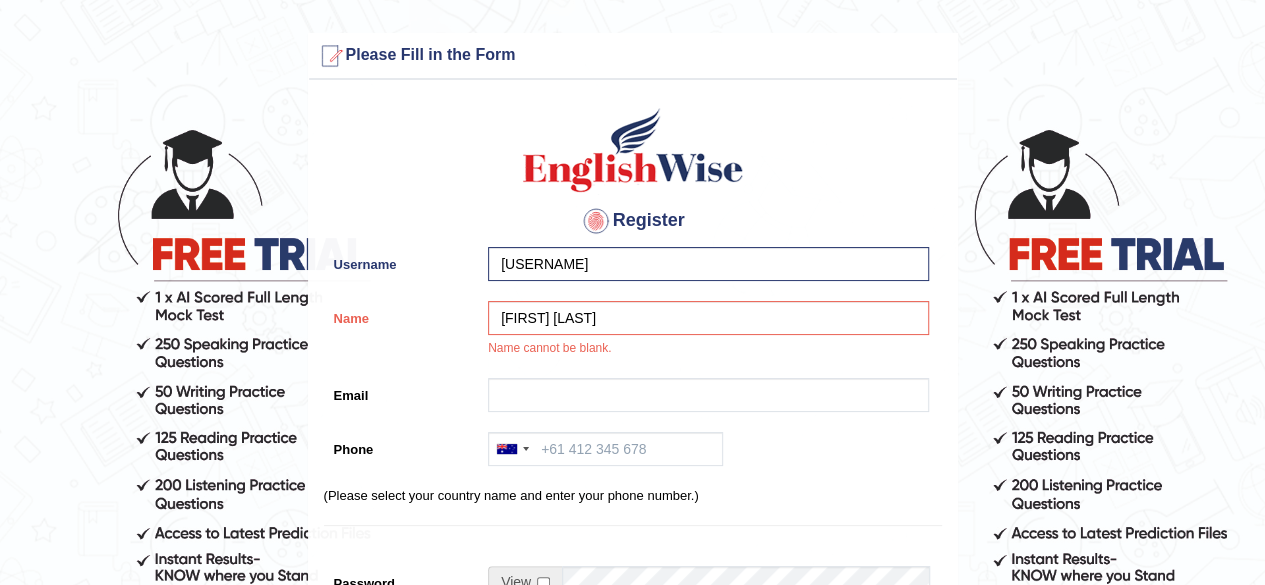 type on "[EMAIL]" 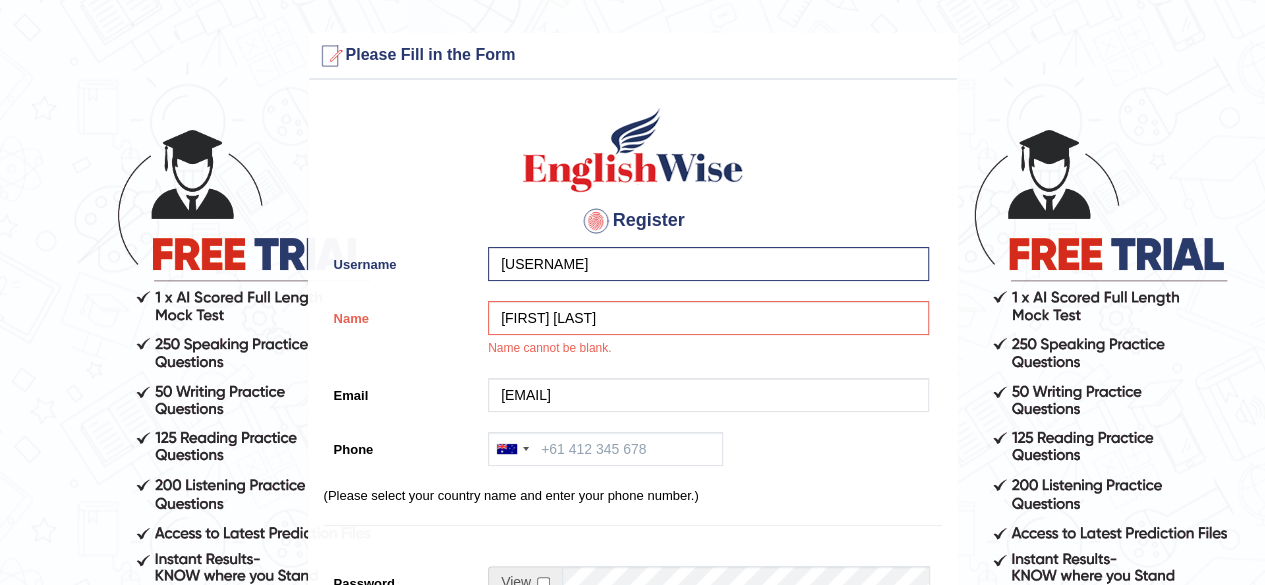 type on "[PHONE]" 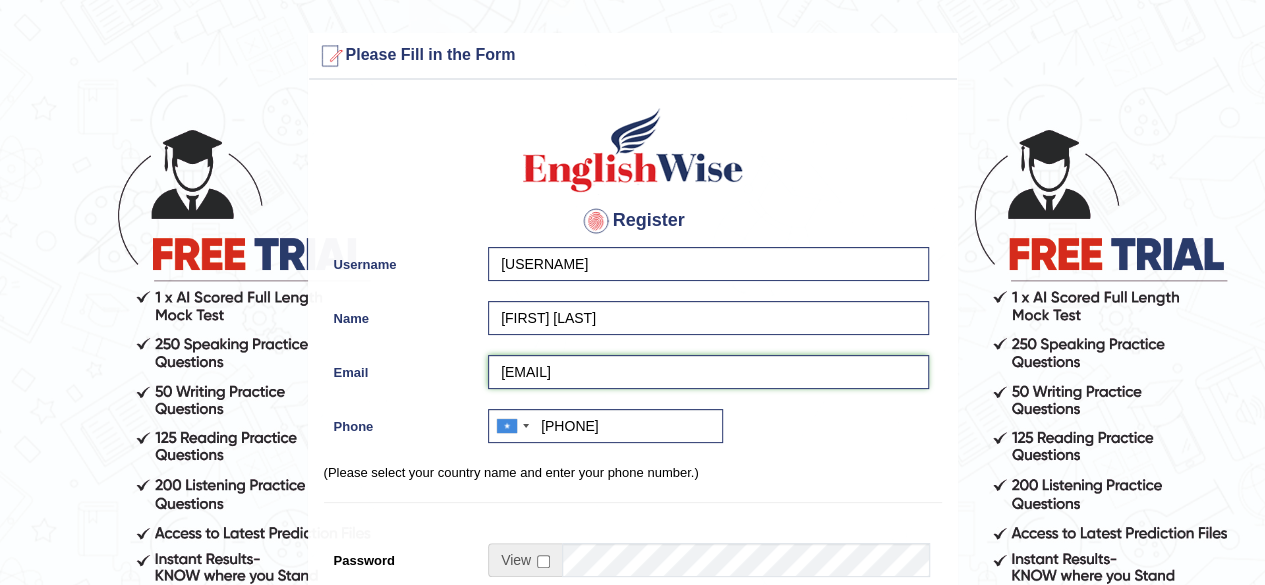 click on "[EMAIL]" at bounding box center (708, 372) 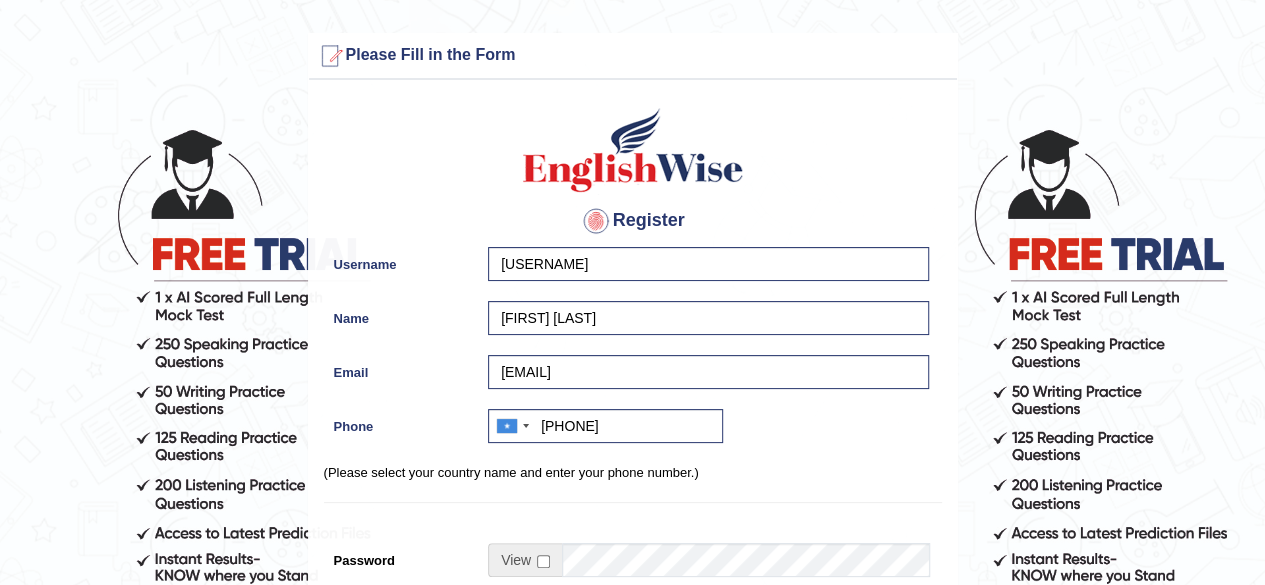 click on "Register
Username
[USERNAME]
Name
[FIRST] [LAST]
Email
[EMAIL]
Phone
Australia +[COUNTRY_CODE] India (भारत) +[COUNTRY_CODE] New Zealand +[COUNTRY_CODE] United States +[COUNTRY_CODE] Canada +[COUNTRY_CODE] United Arab Emirates (‫الإمارات العربية المتحدة‬‎) +[COUNTRY_CODE] Saudi Arabia (‫المملكة العربية السعودية‬‎) +[COUNTRY_CODE] Bahrain (‫البحرين‬‎) +[COUNTRY_CODE] Afghanistan (‫افغانستان‬‎) +[COUNTRY_CODE] Albania (Shqipëri) +[COUNTRY_CODE] Algeria (‫الجزائر‬‎) +[COUNTRY_CODE] American Samoa +[COUNTRY_CODE] Andorra +[COUNTRY_CODE] Angola +[COUNTRY_CODE] Anguilla +[COUNTRY_CODE] Antigua and Barbuda +[COUNTRY_CODE] Argentina +[COUNTRY_CODE] Armenia (Հայաստան) +[COUNTRY_CODE] Aruba +[COUNTRY_CODE] Australia +[COUNTRY_CODE] Austria (Österreich) +[COUNTRY_CODE] Azerbaijan (Azerbaijan) +[COUNTRY_CODE] Bahamas +[COUNTRY_CODE] Bahrain (‫البحرين‬‎) +[COUNTRY_CODE] Bangladesh (Bangladesh) +[COUNTRY_CODE] Barbados +[COUNTRY_CODE] Belarus (Belarus) +[COUNTRY_CODE] Belgium (België) +[COUNTRY_CODE] Belize +[COUNTRY_CODE] Benin (Bénin) +[COUNTRY_CODE] Bermuda +[COUNTRY_CODE] Bhutan (འབྲུག) +[COUNTRY_CODE] Bolivia +[COUNTRY_CODE] +[COUNTRY_CODE] Botswana +[COUNTRY_CODE] Brazil (Brasil) +[COUNTRY_CODE] +[COUNTRY_CODE] +[COUNTRY_CODE] +[COUNTRY_CODE]" at bounding box center (633, 507) 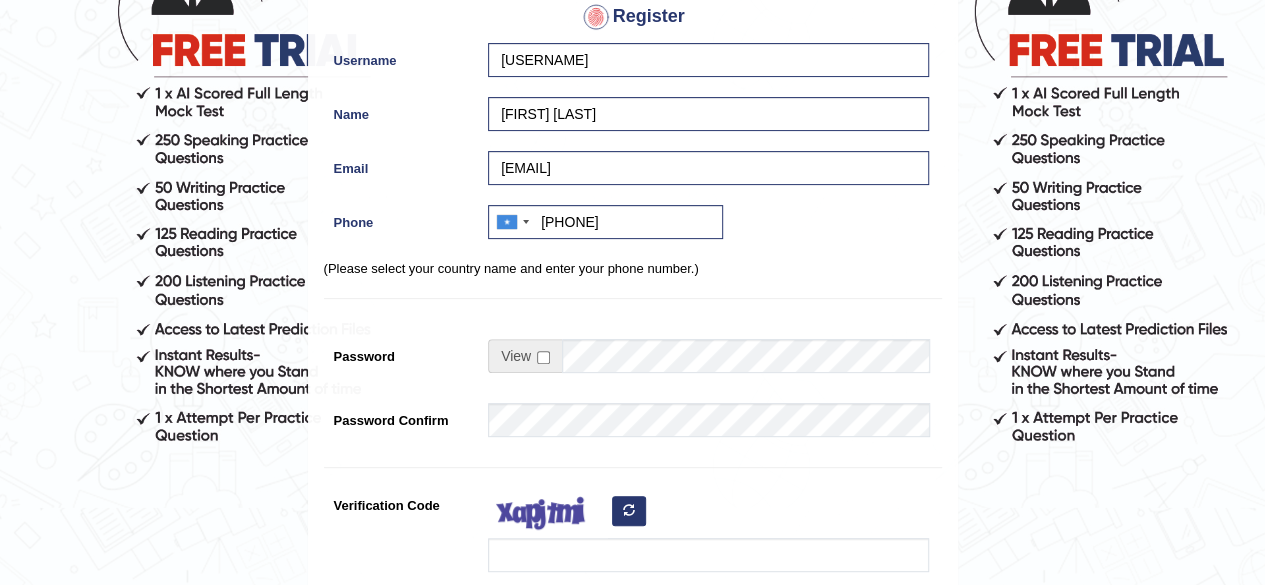 scroll, scrollTop: 206, scrollLeft: 0, axis: vertical 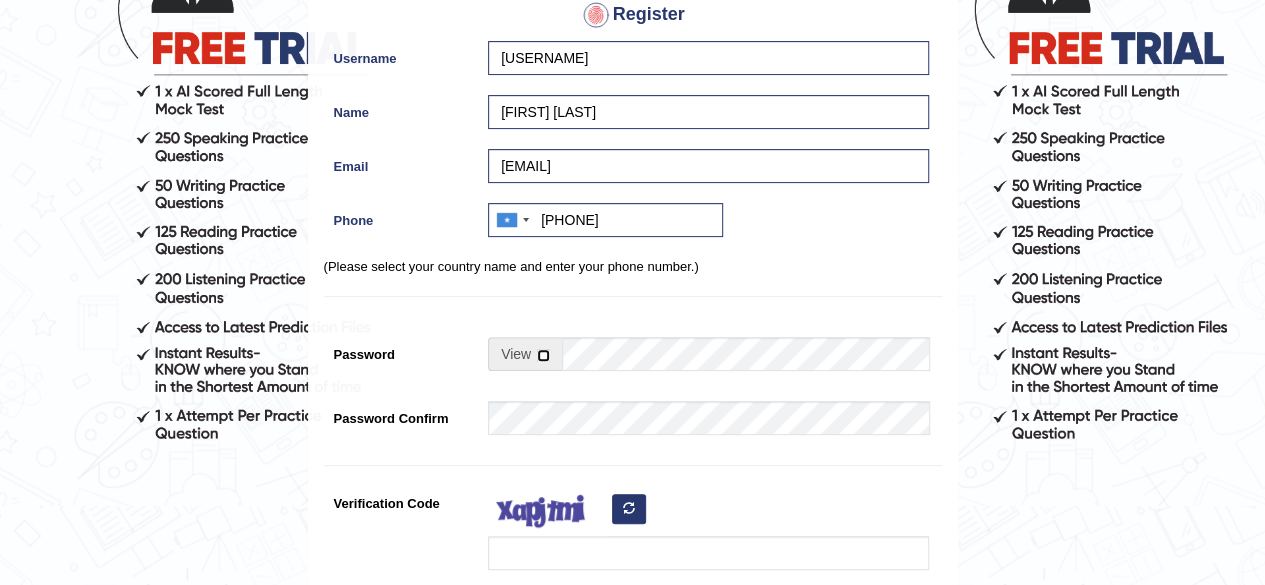 click at bounding box center [543, 355] 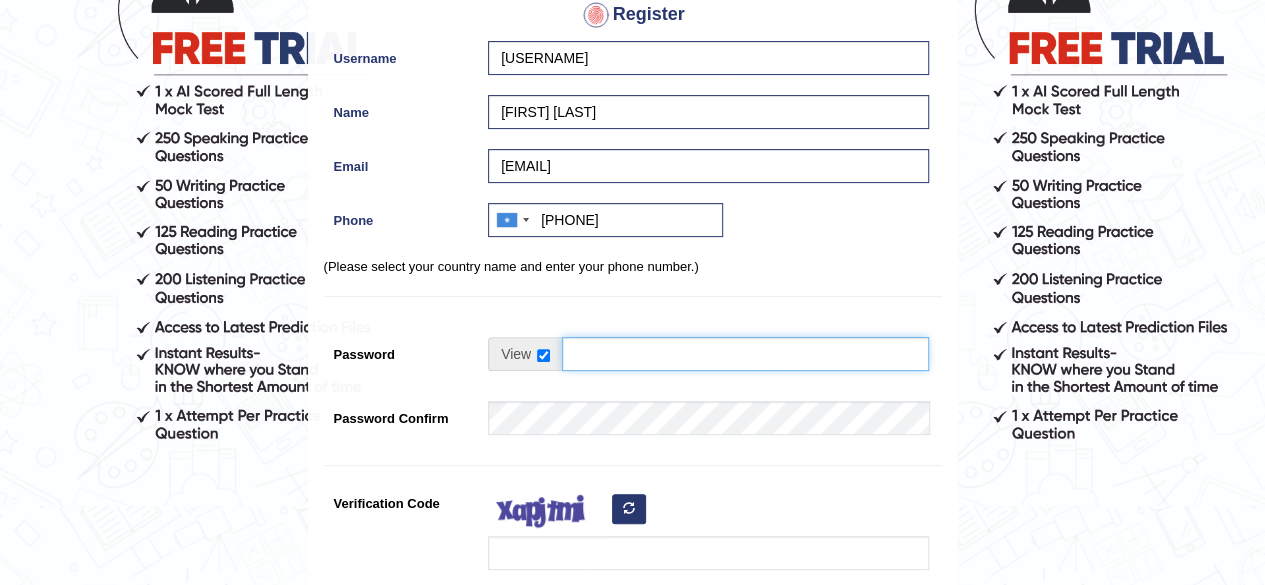 click on "Password" at bounding box center (745, 354) 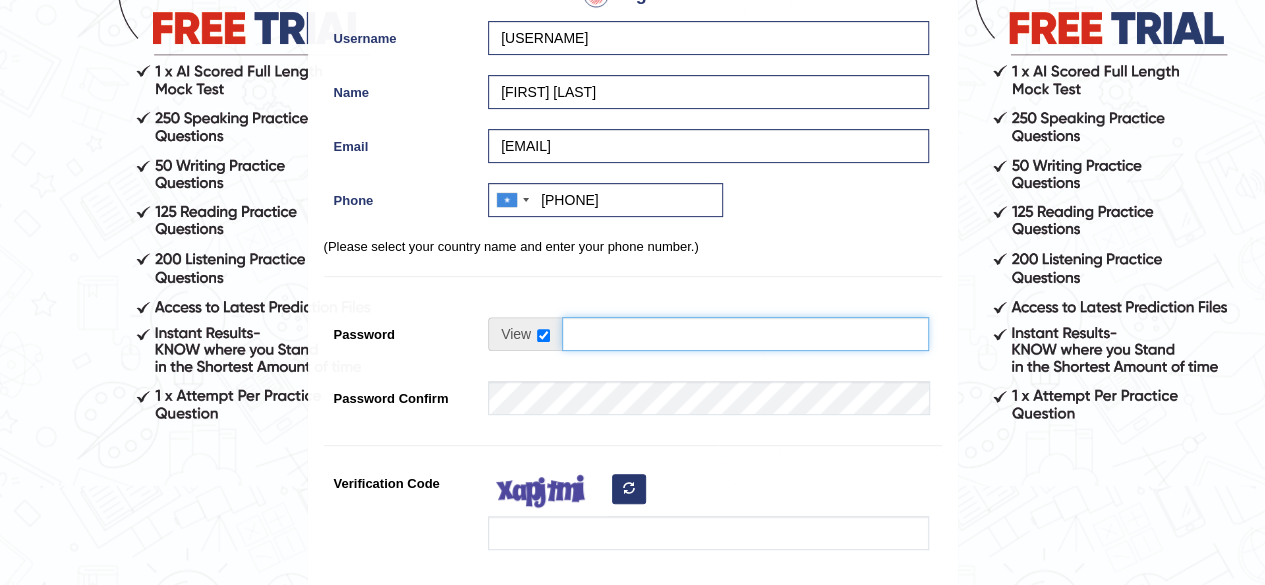 scroll, scrollTop: 228, scrollLeft: 0, axis: vertical 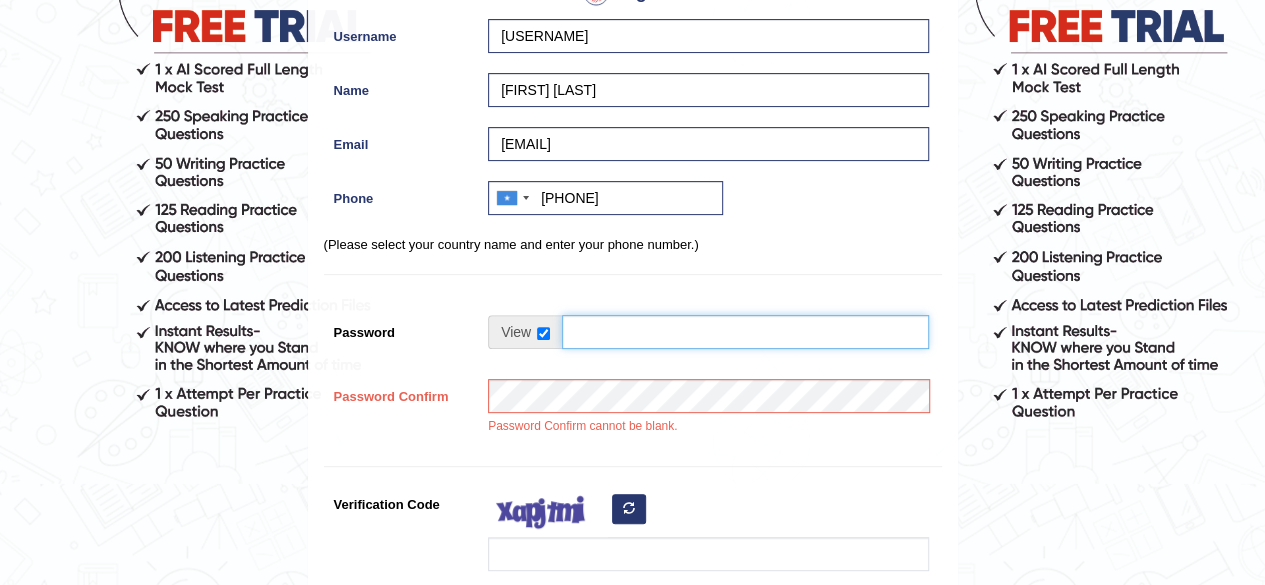 click on "Password" at bounding box center [745, 332] 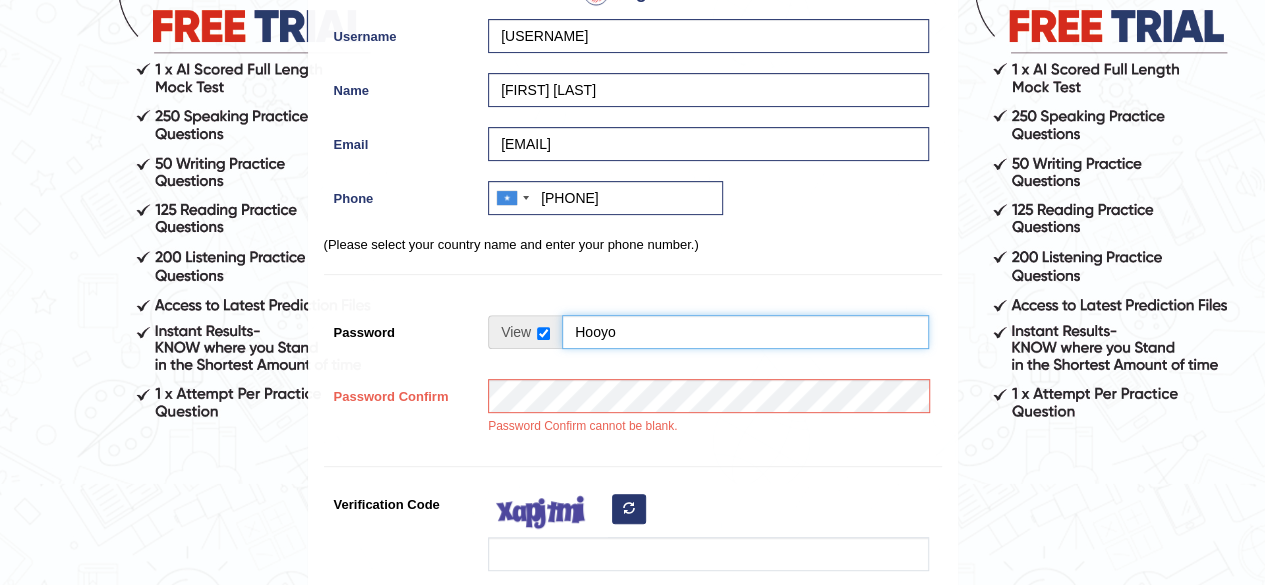 click on "Hooyo" at bounding box center (745, 332) 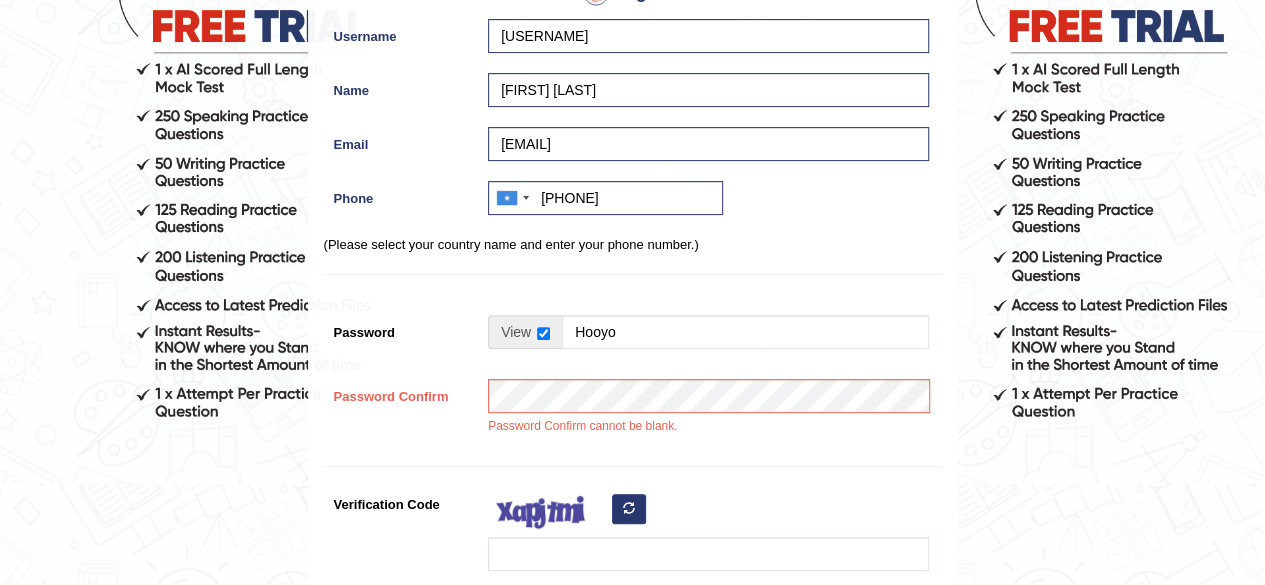 click at bounding box center [525, 332] 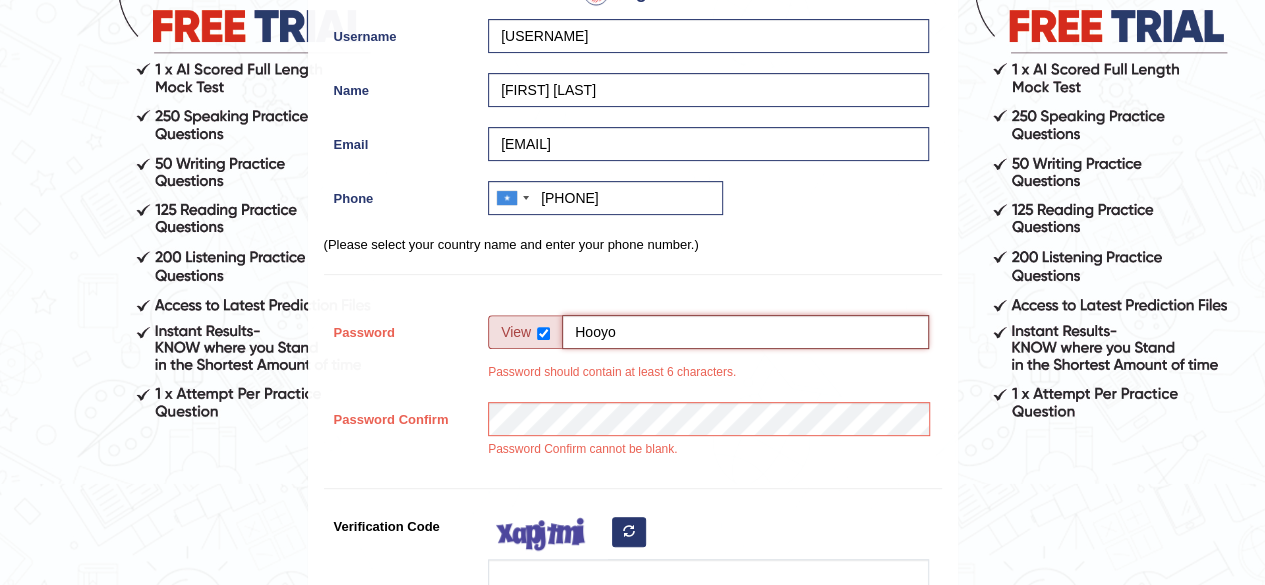 click on "Hooyo" at bounding box center (745, 332) 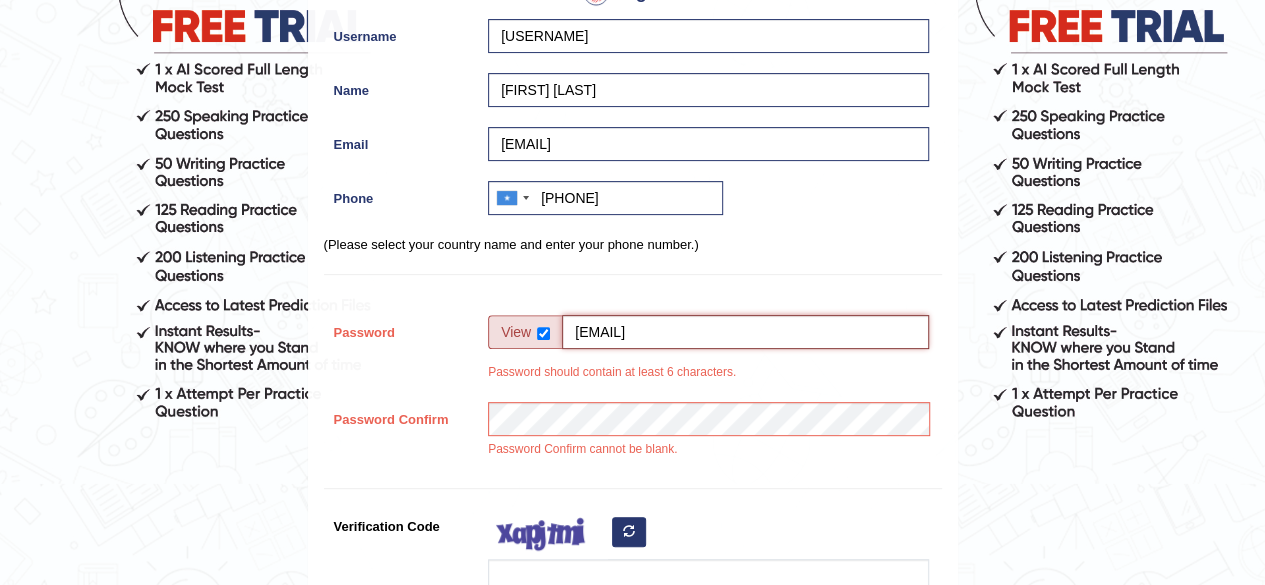 type on "[EMAIL]" 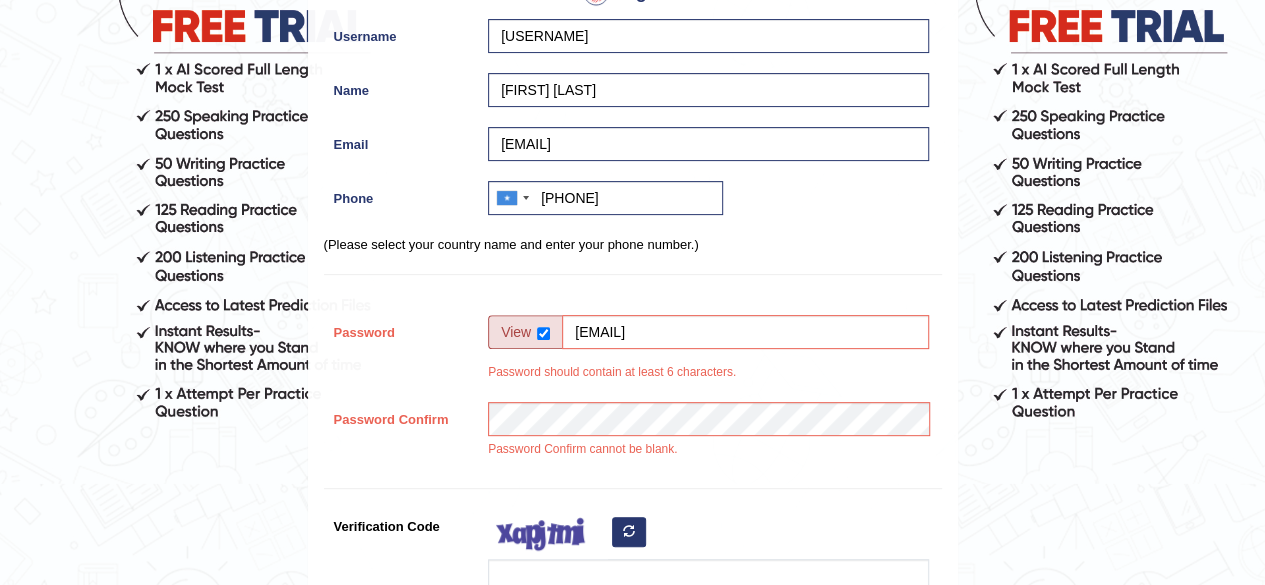 click on "Password Confirm cannot be blank." at bounding box center [703, 435] 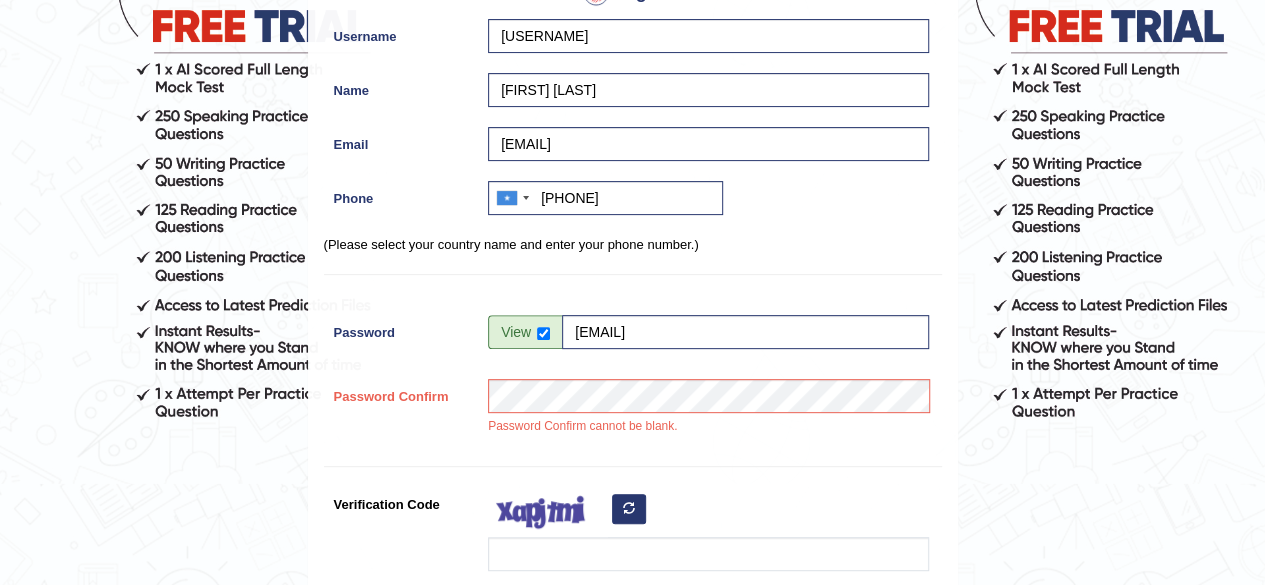 click at bounding box center [703, 534] 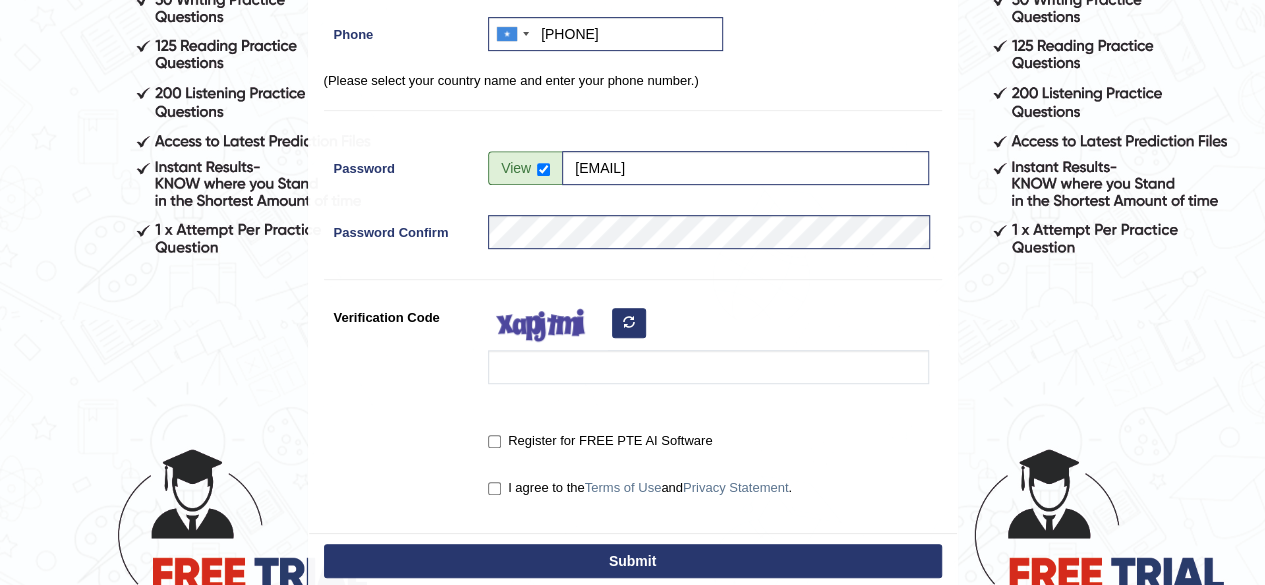 scroll, scrollTop: 393, scrollLeft: 0, axis: vertical 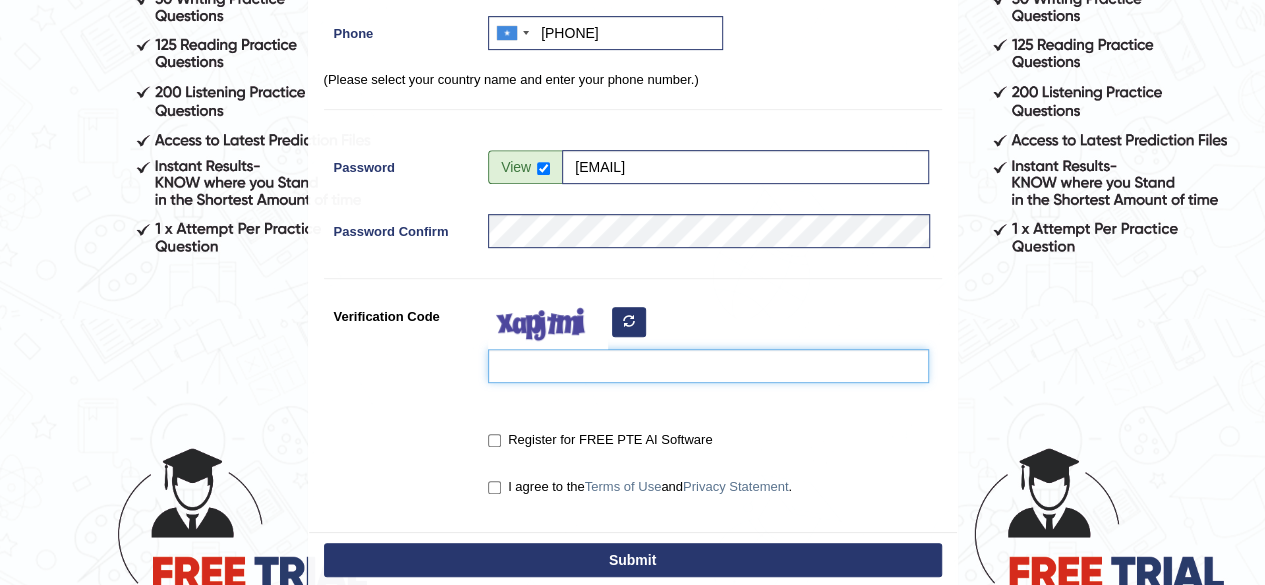 click on "Verification Code" at bounding box center (708, 366) 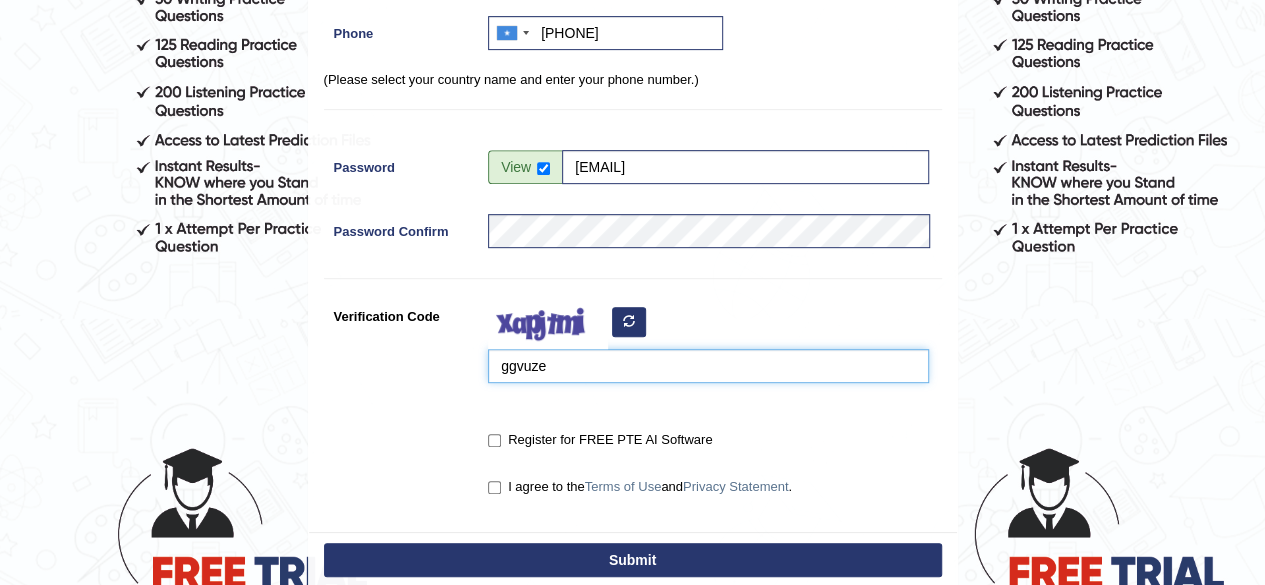 type on "ggvuze" 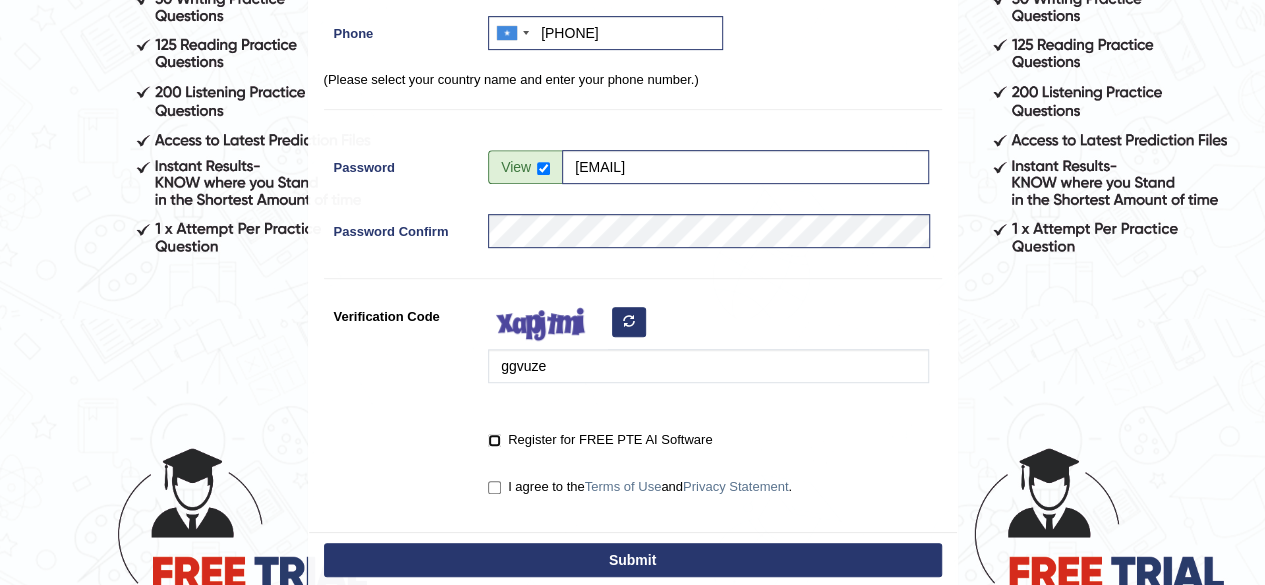 click on "Register for FREE PTE AI Software" at bounding box center (494, 440) 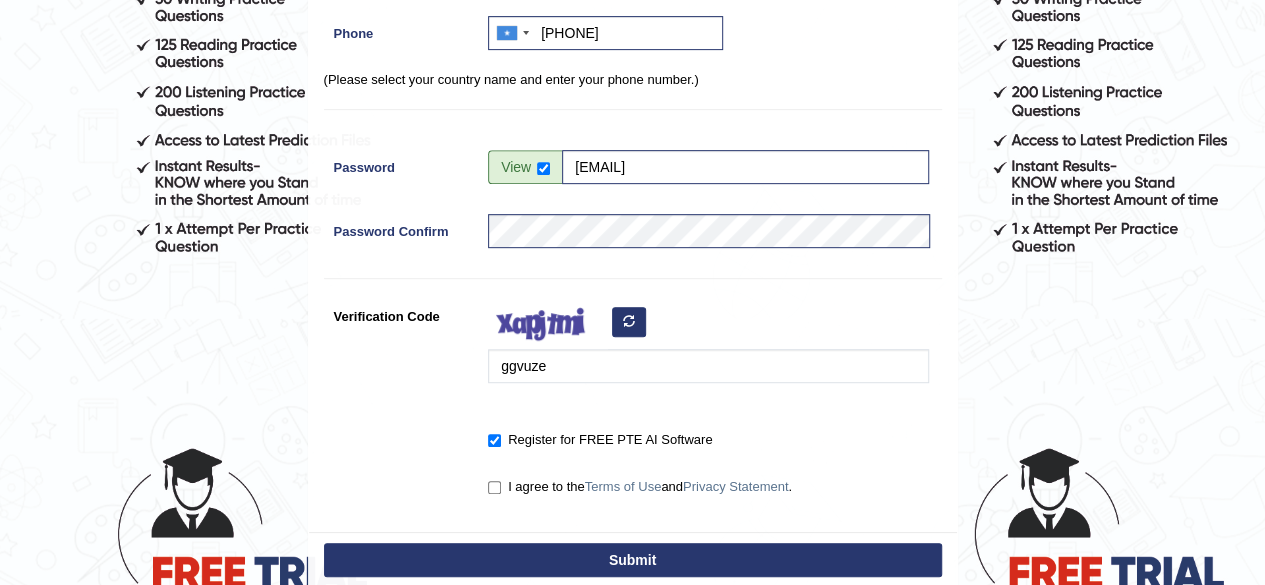 click on "I agree to the  Terms of Use  and  Privacy Statement ." at bounding box center (640, 487) 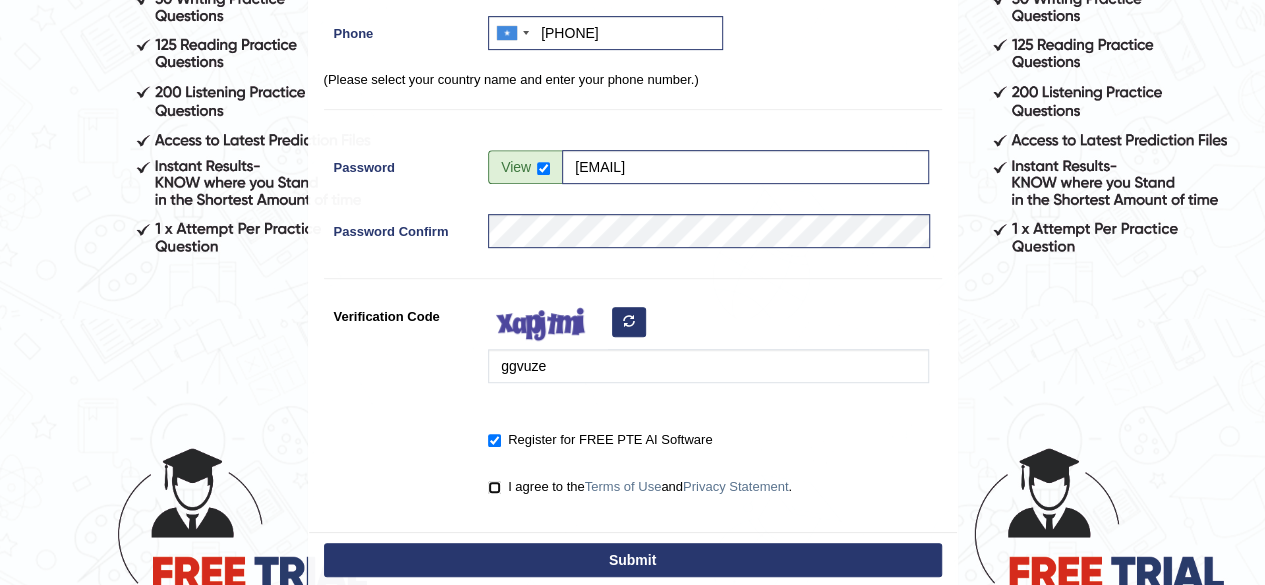 click on "I agree to the  Terms of Use  and  Privacy Statement ." at bounding box center [494, 487] 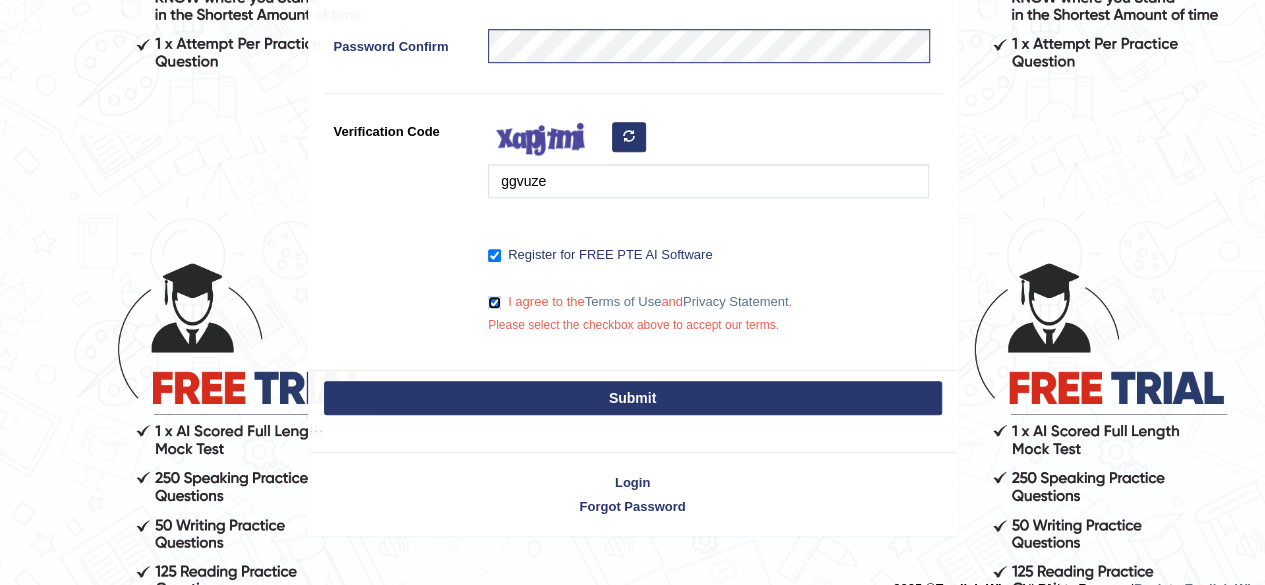 scroll, scrollTop: 582, scrollLeft: 0, axis: vertical 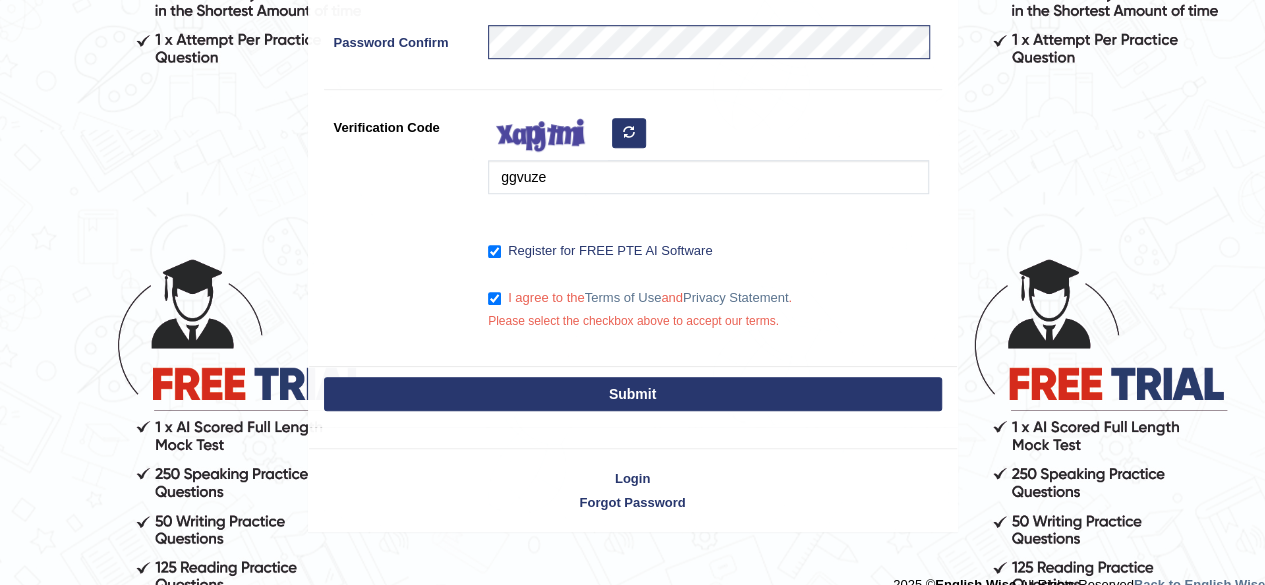 click on "Submit" at bounding box center [633, 394] 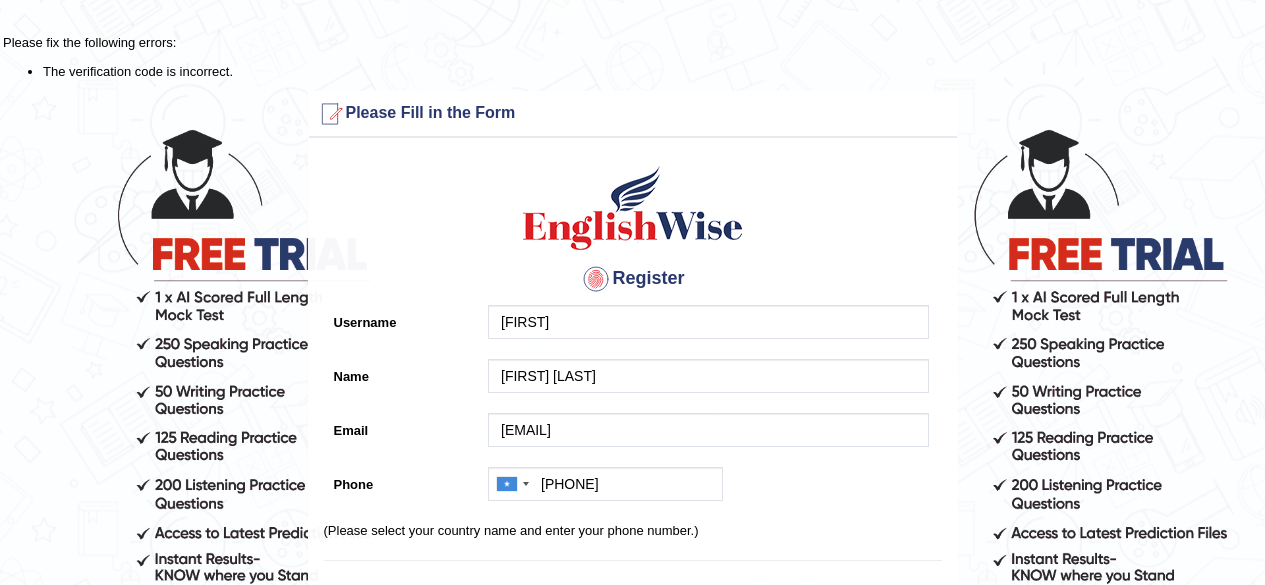 scroll, scrollTop: 0, scrollLeft: 0, axis: both 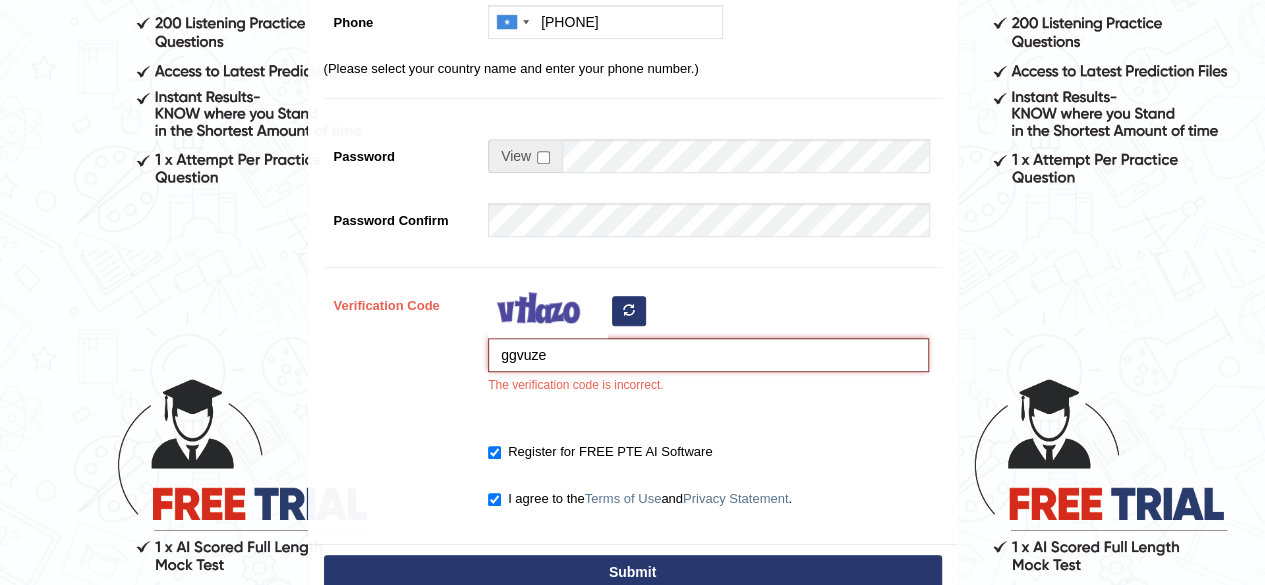click on "ggvuze" at bounding box center [708, 355] 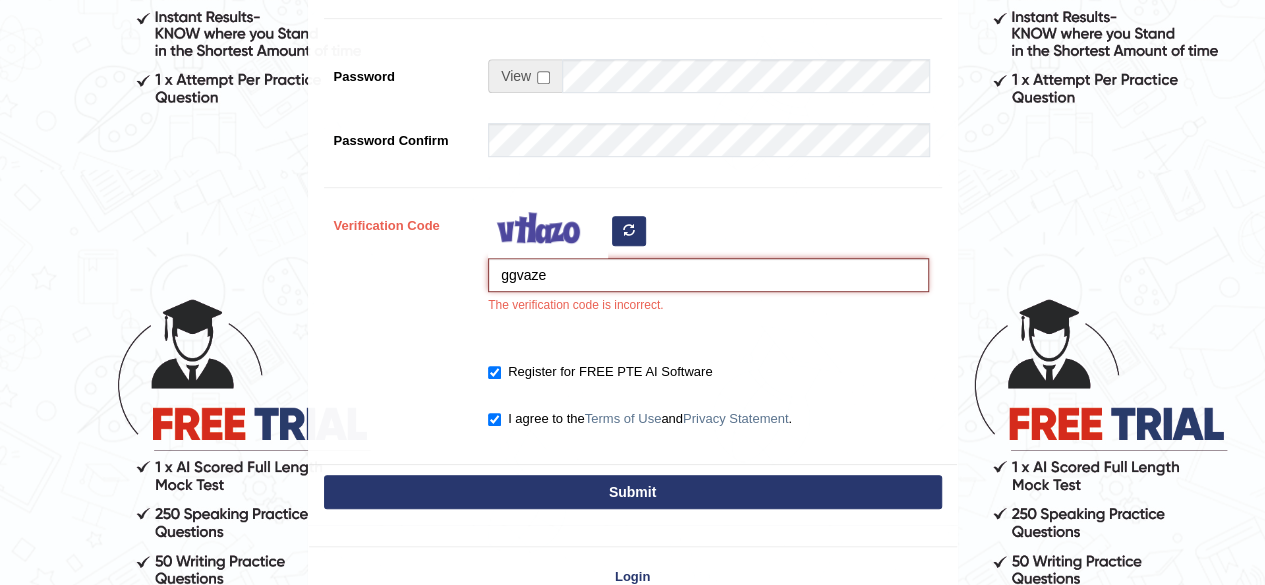 scroll, scrollTop: 561, scrollLeft: 0, axis: vertical 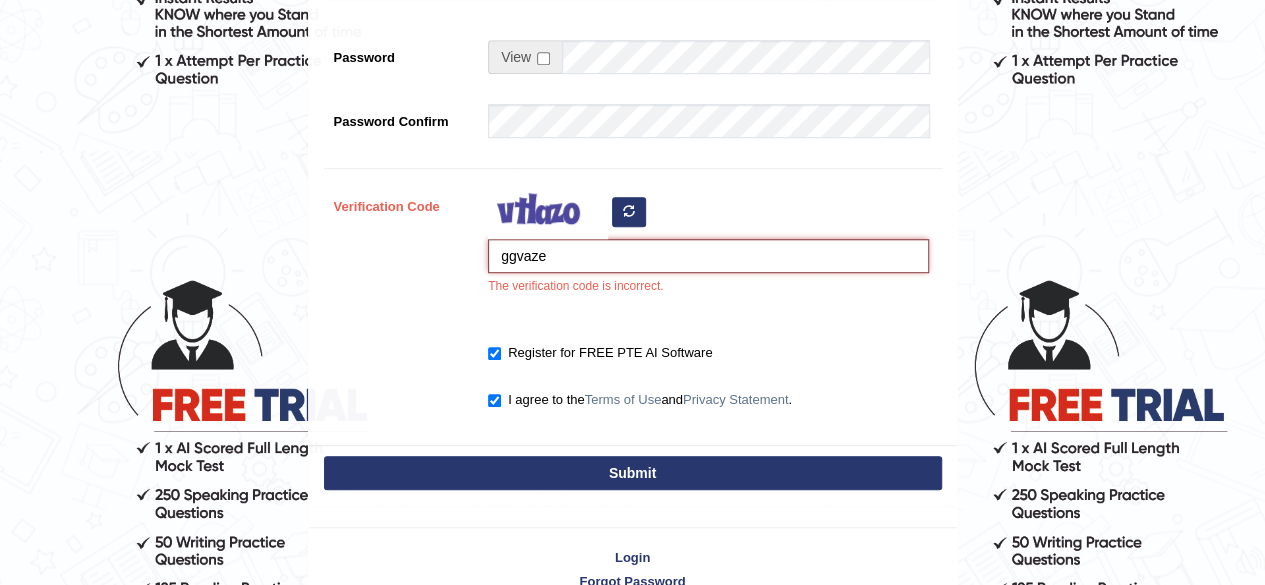 type on "ggvaze" 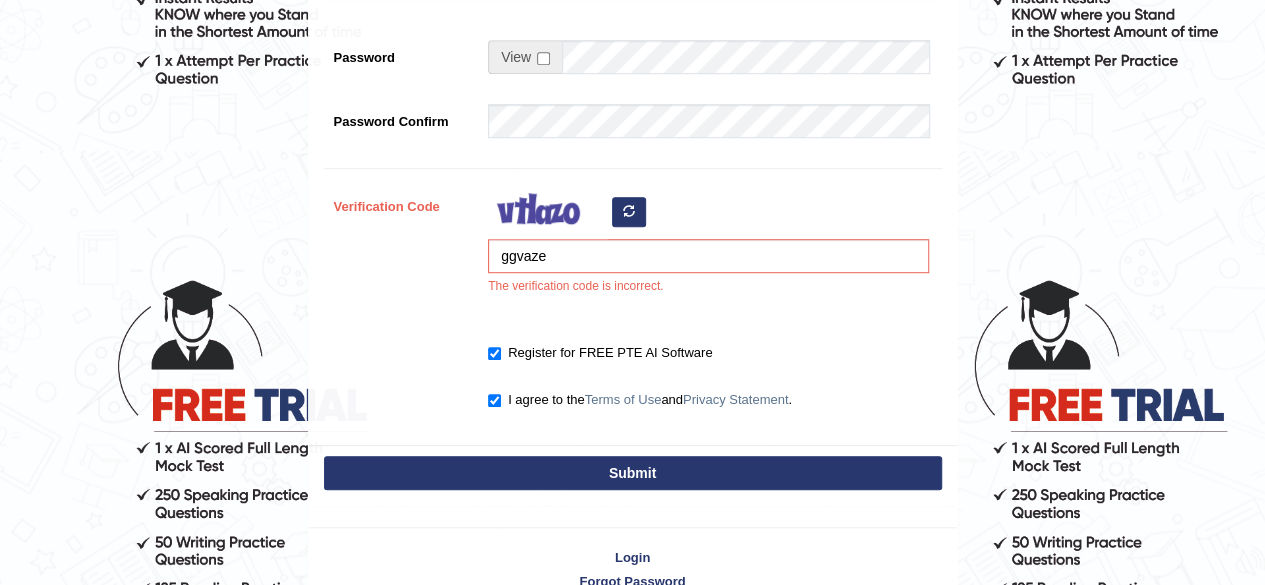 click on "Submit" at bounding box center [633, 473] 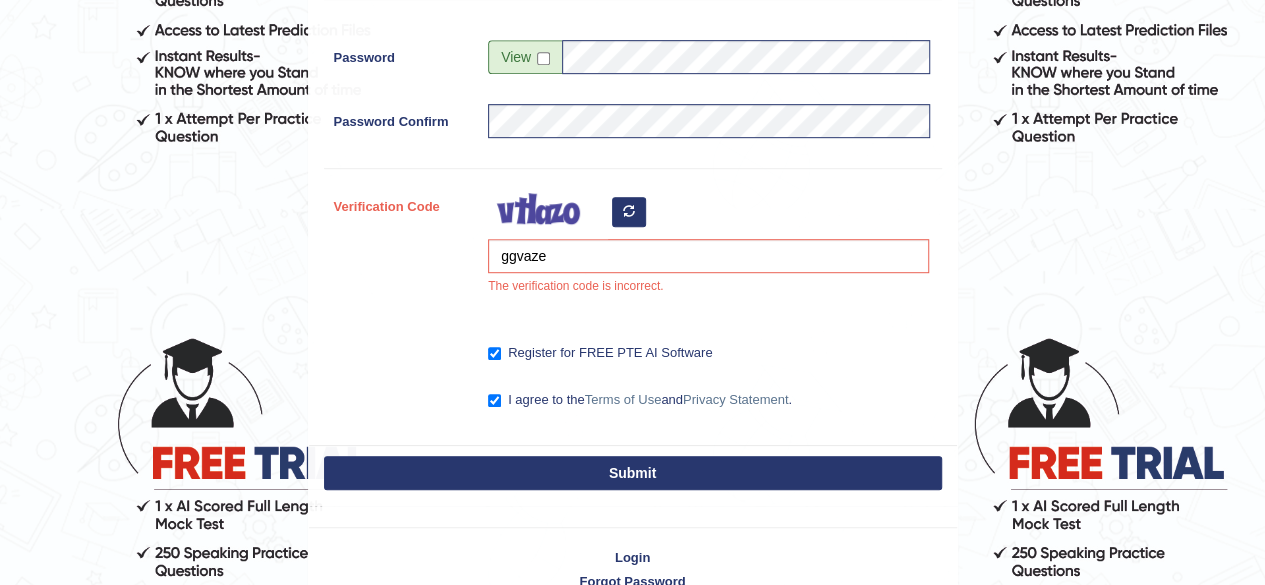 click on "Submit" at bounding box center (633, 473) 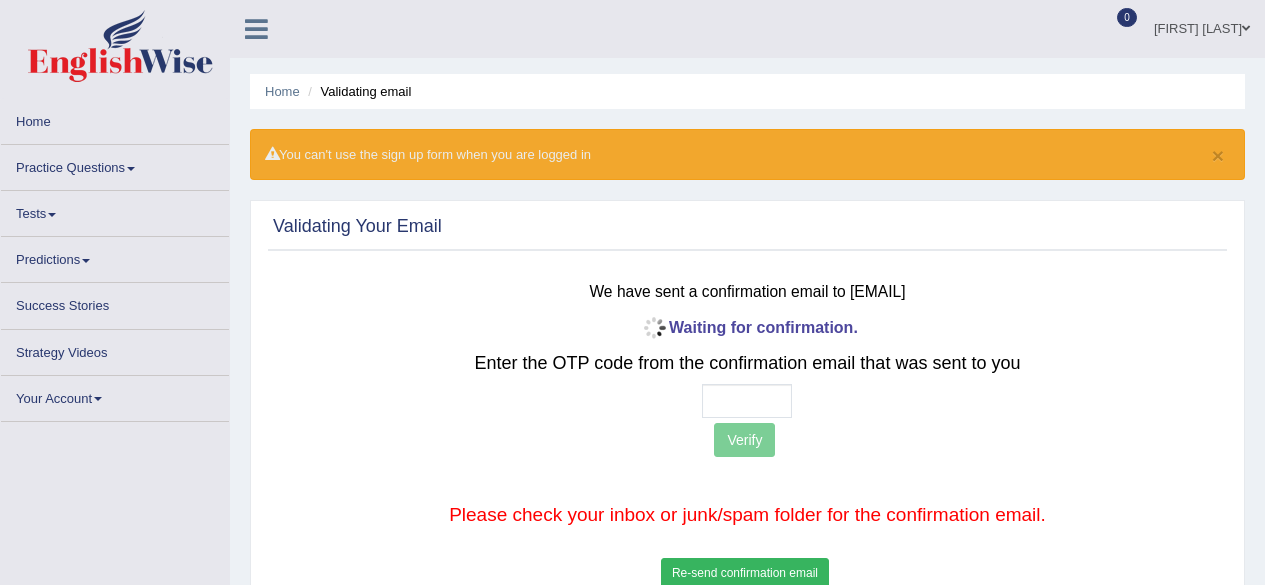 scroll, scrollTop: 0, scrollLeft: 0, axis: both 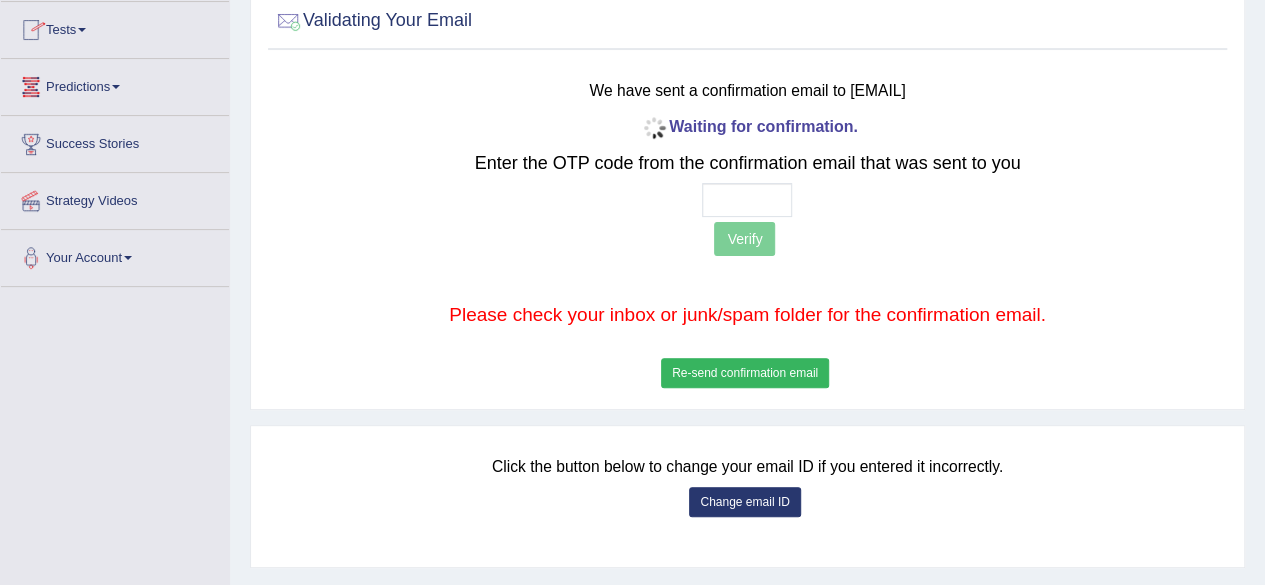 type 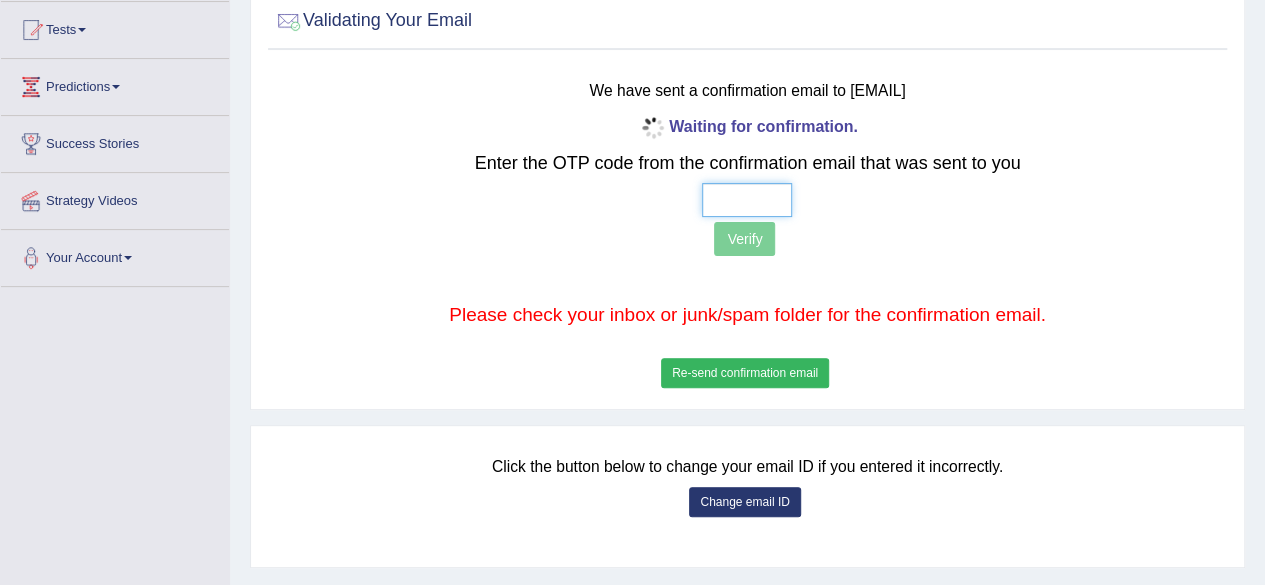 click at bounding box center [747, 200] 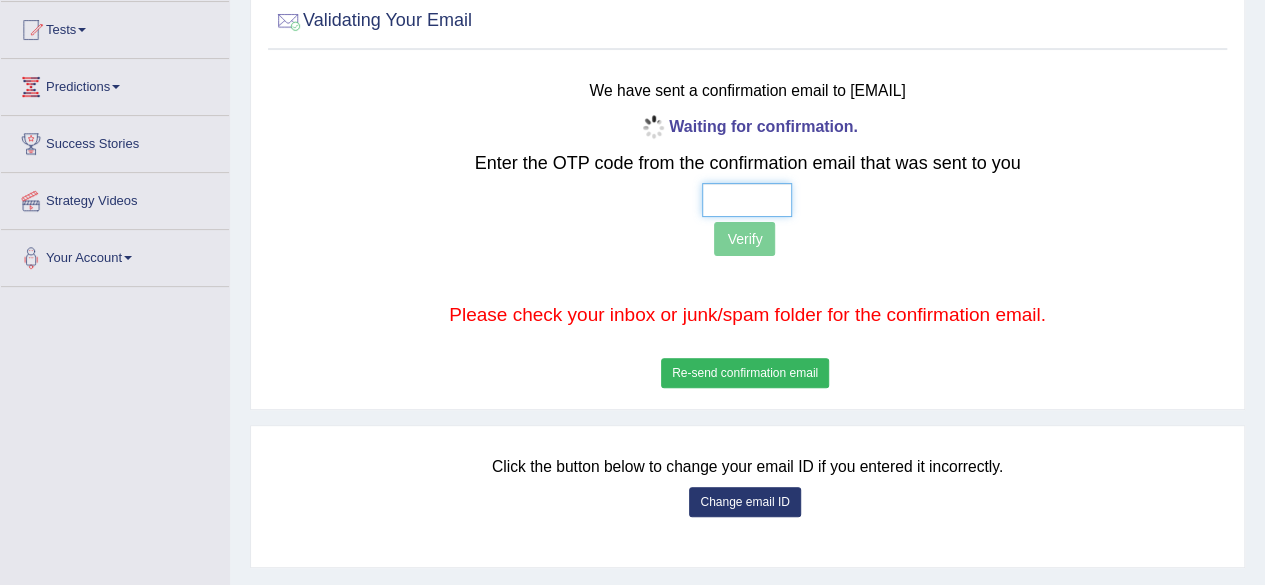 click at bounding box center (747, 200) 